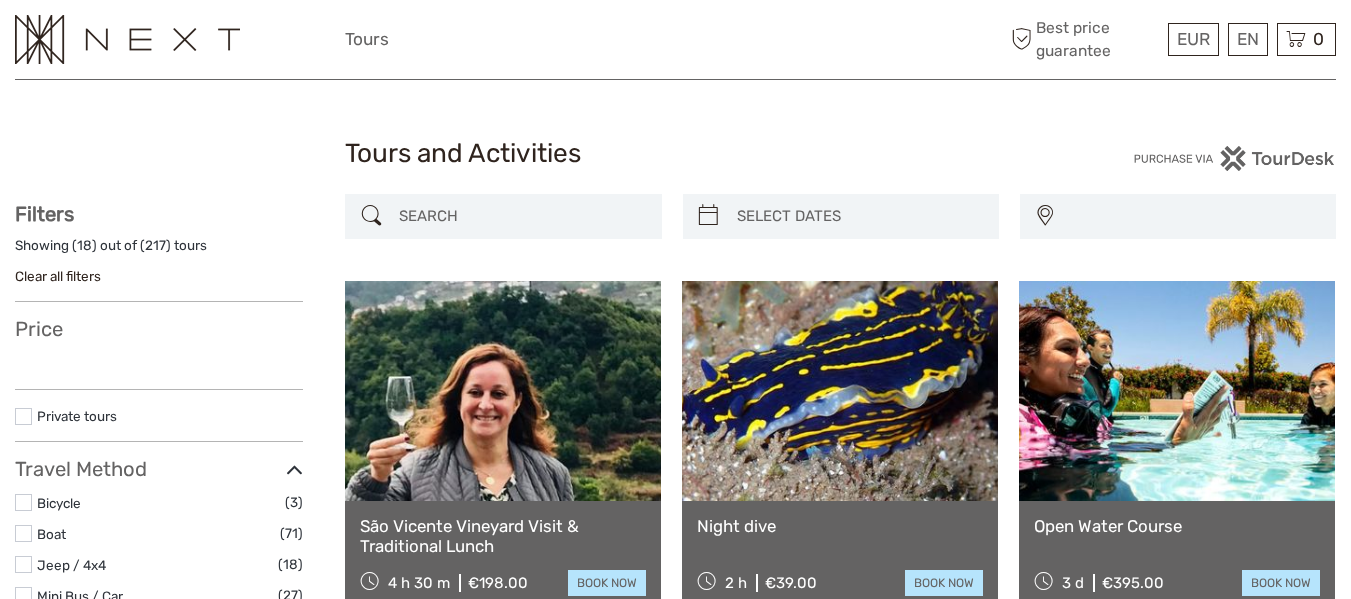 select 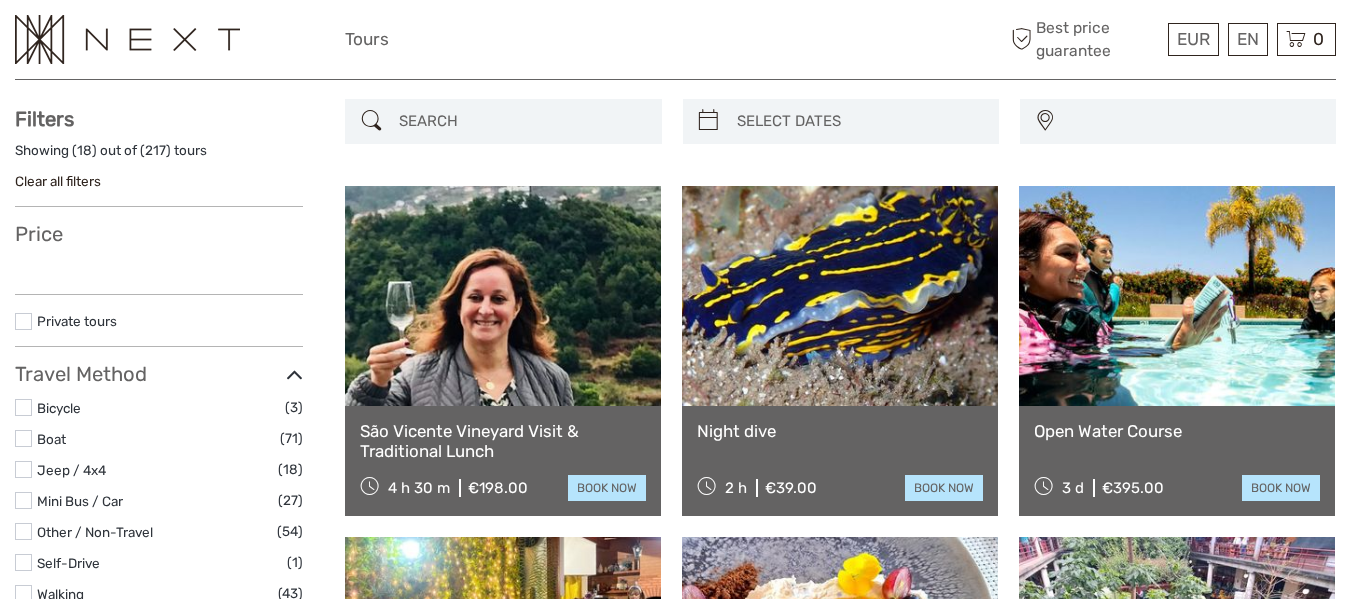 scroll, scrollTop: 107, scrollLeft: 0, axis: vertical 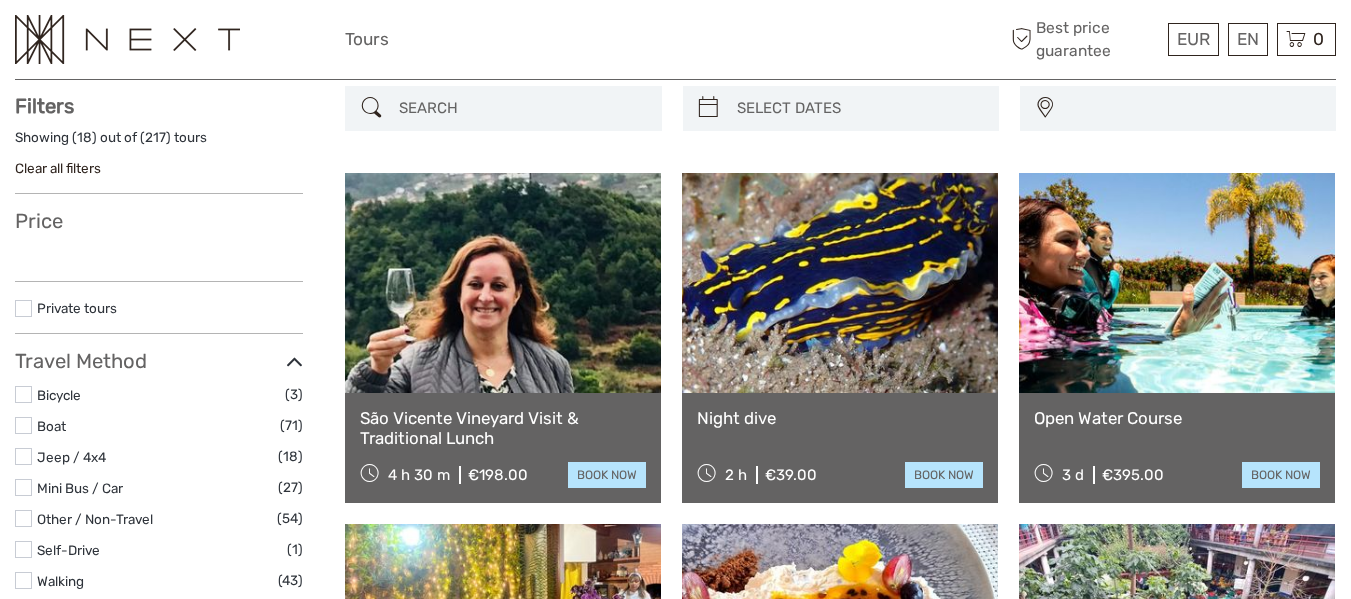 select 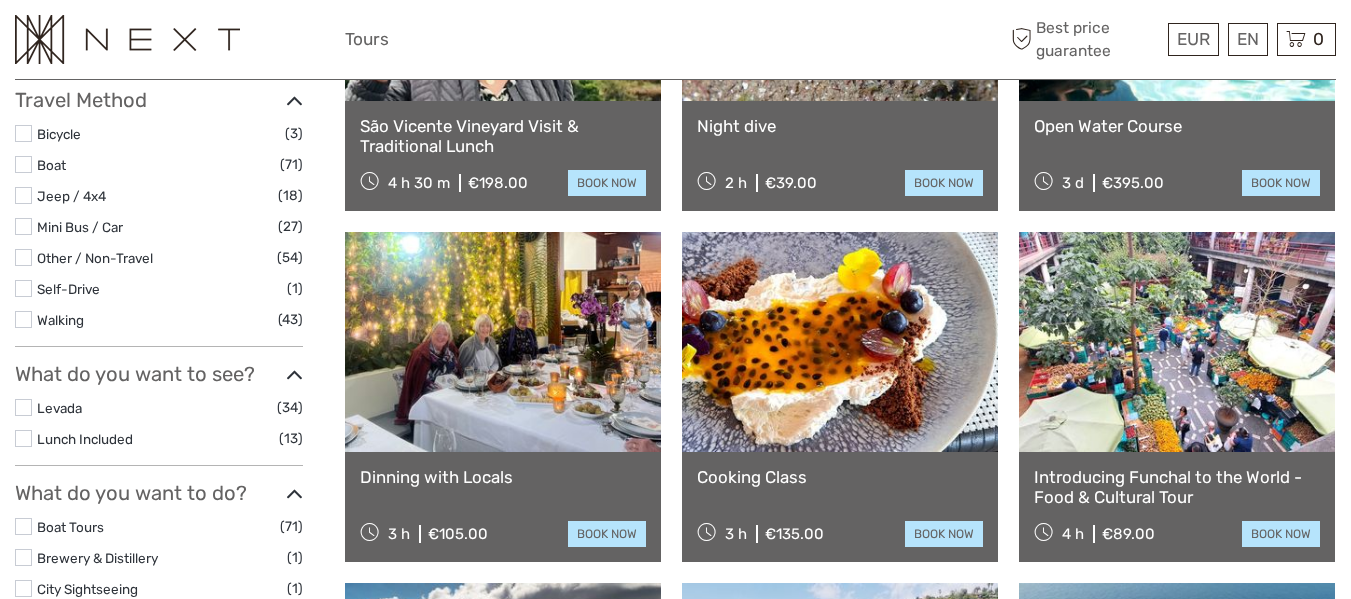 scroll, scrollTop: 403, scrollLeft: 0, axis: vertical 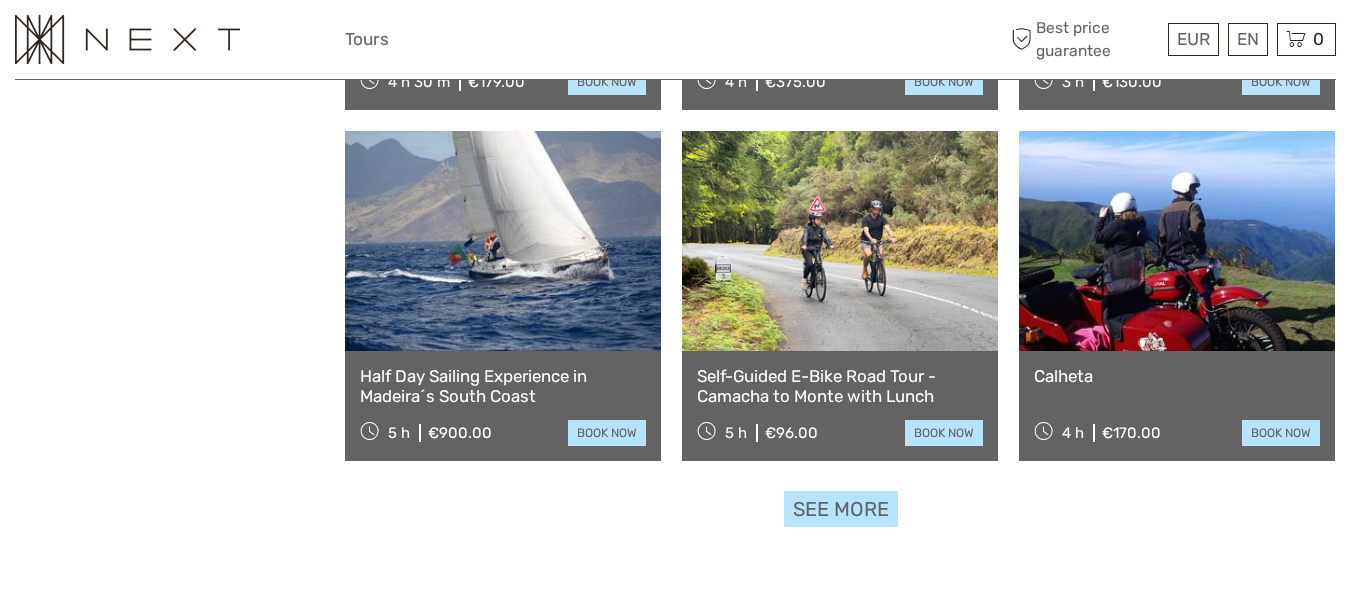 click on "See more" at bounding box center [841, 509] 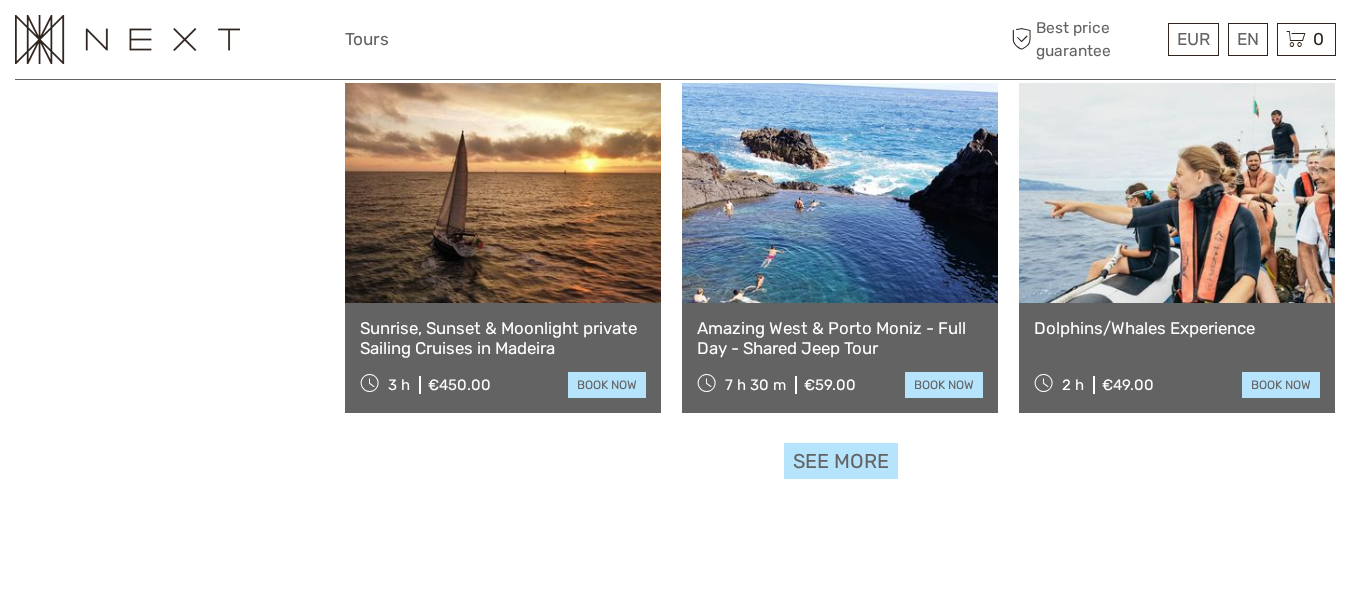 scroll, scrollTop: 4330, scrollLeft: 0, axis: vertical 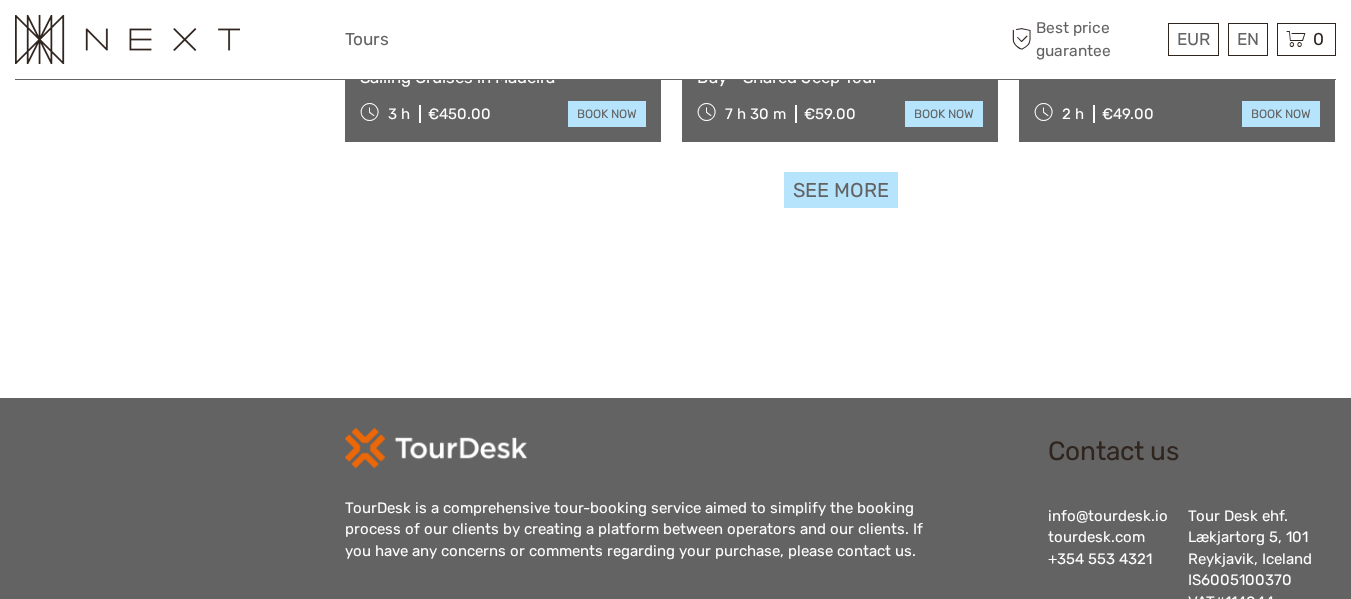 click on "See more" at bounding box center (841, 190) 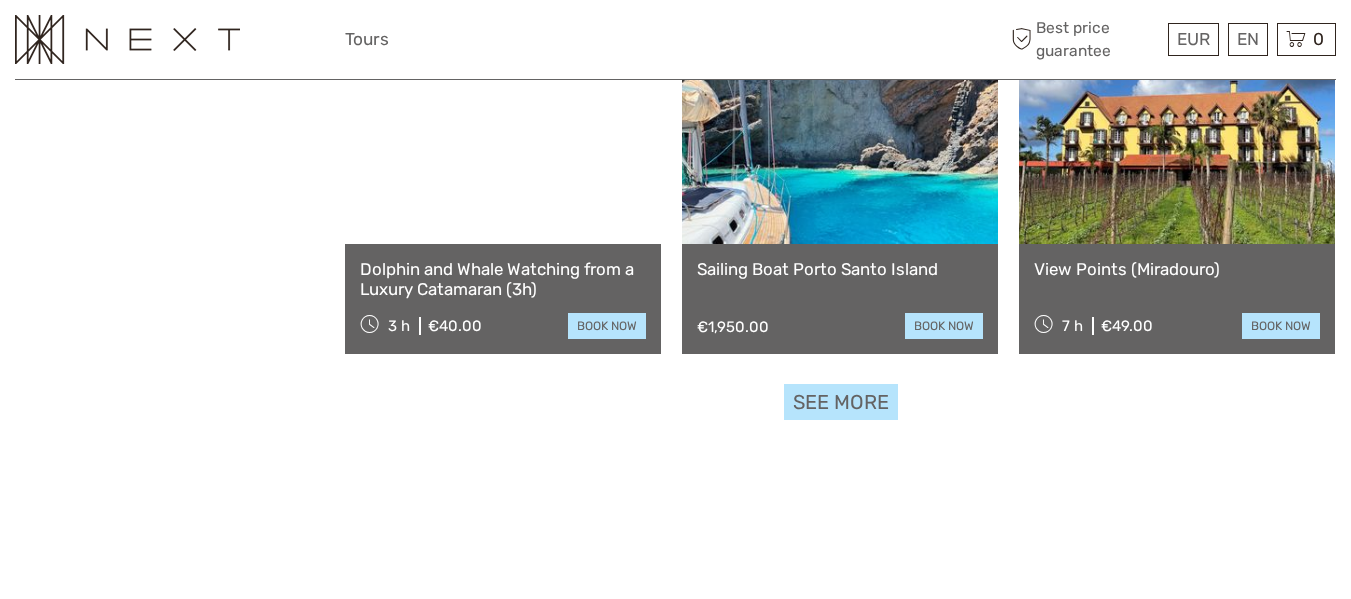 scroll, scrollTop: 6226, scrollLeft: 0, axis: vertical 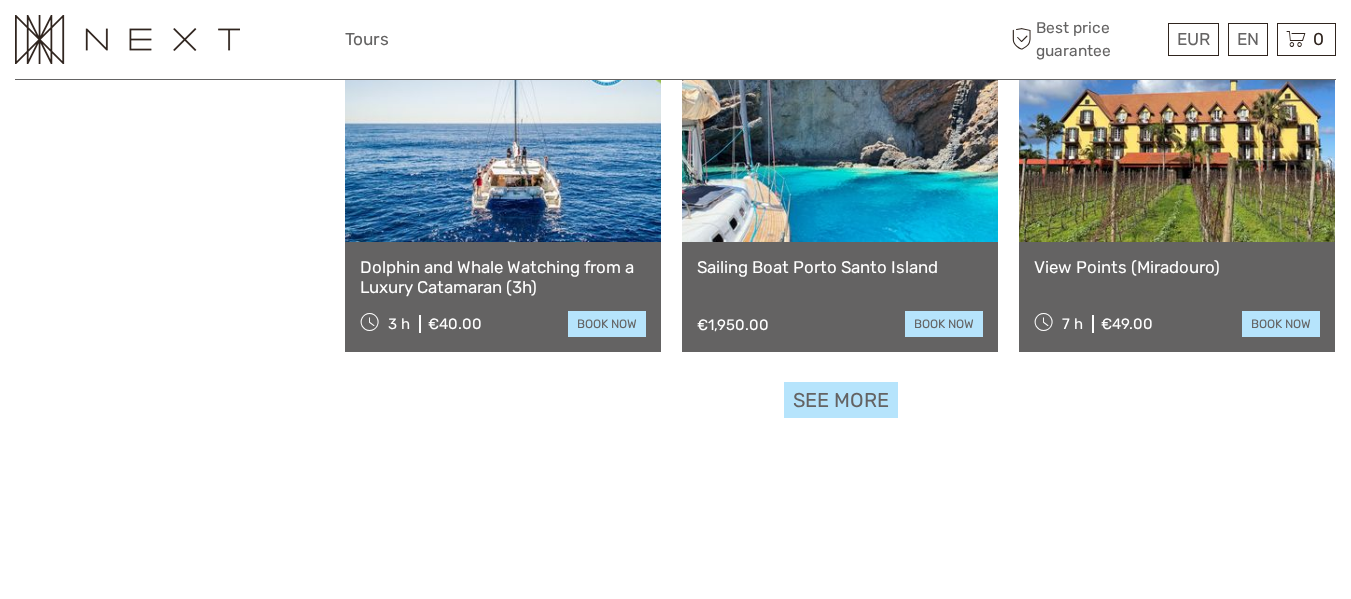 click on "See more" at bounding box center (841, 400) 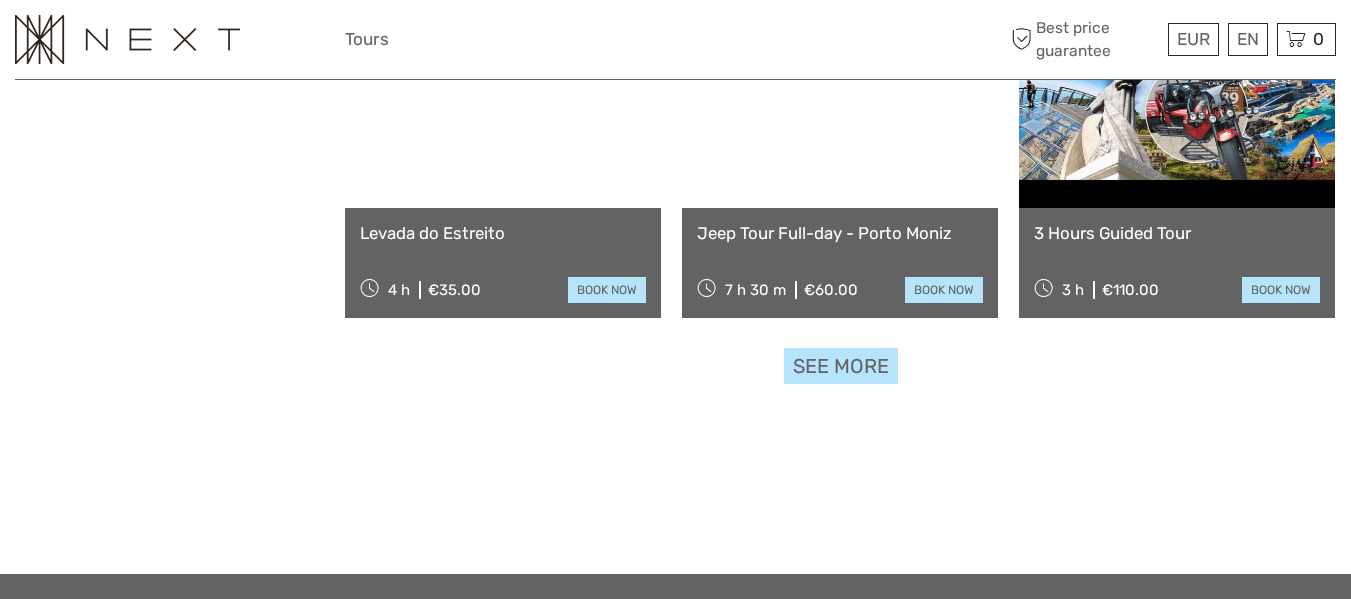 scroll, scrollTop: 8369, scrollLeft: 0, axis: vertical 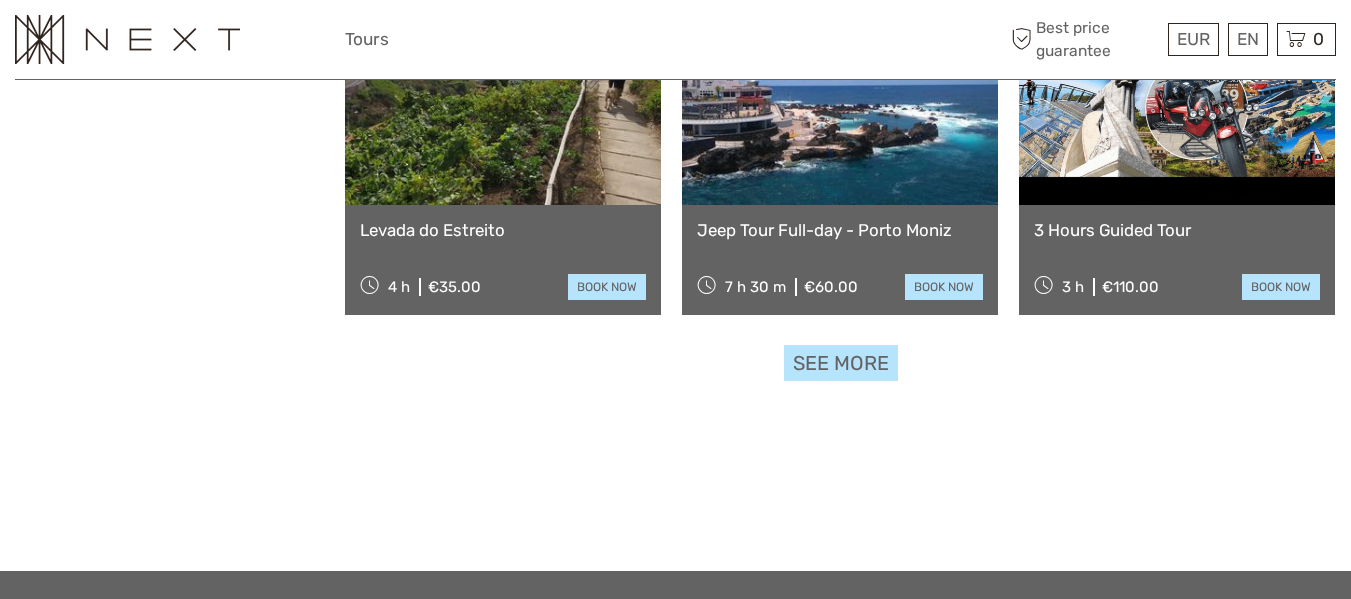 click on "See more" at bounding box center (841, 363) 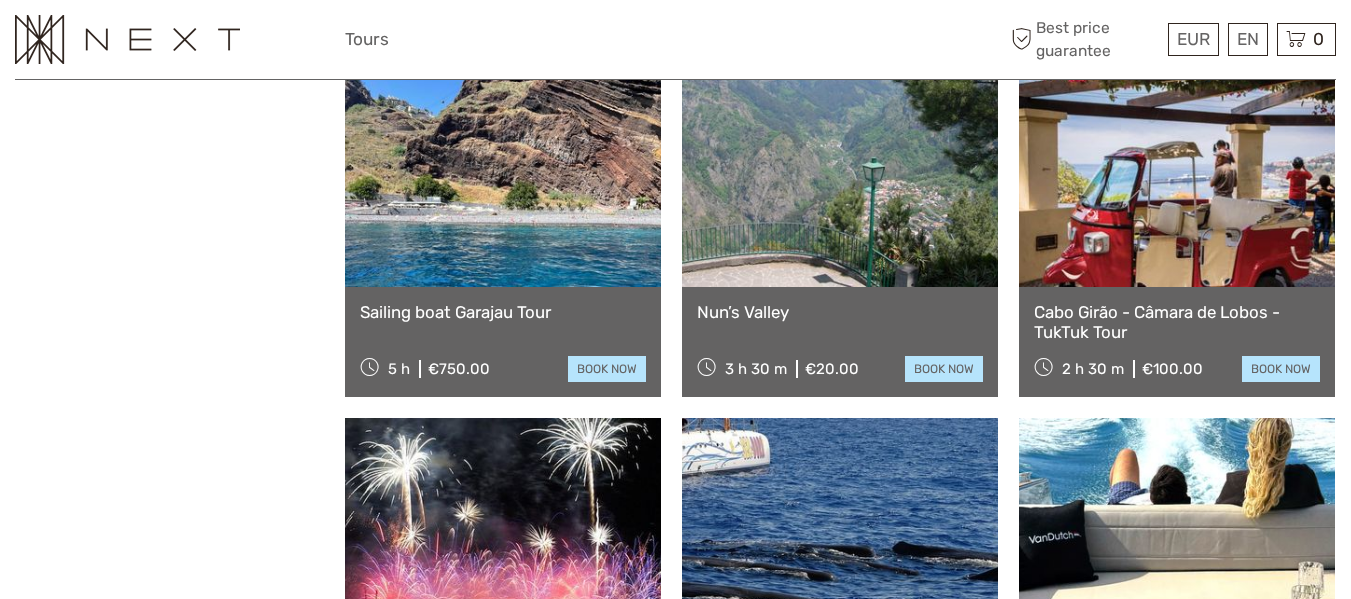 scroll, scrollTop: 9295, scrollLeft: 0, axis: vertical 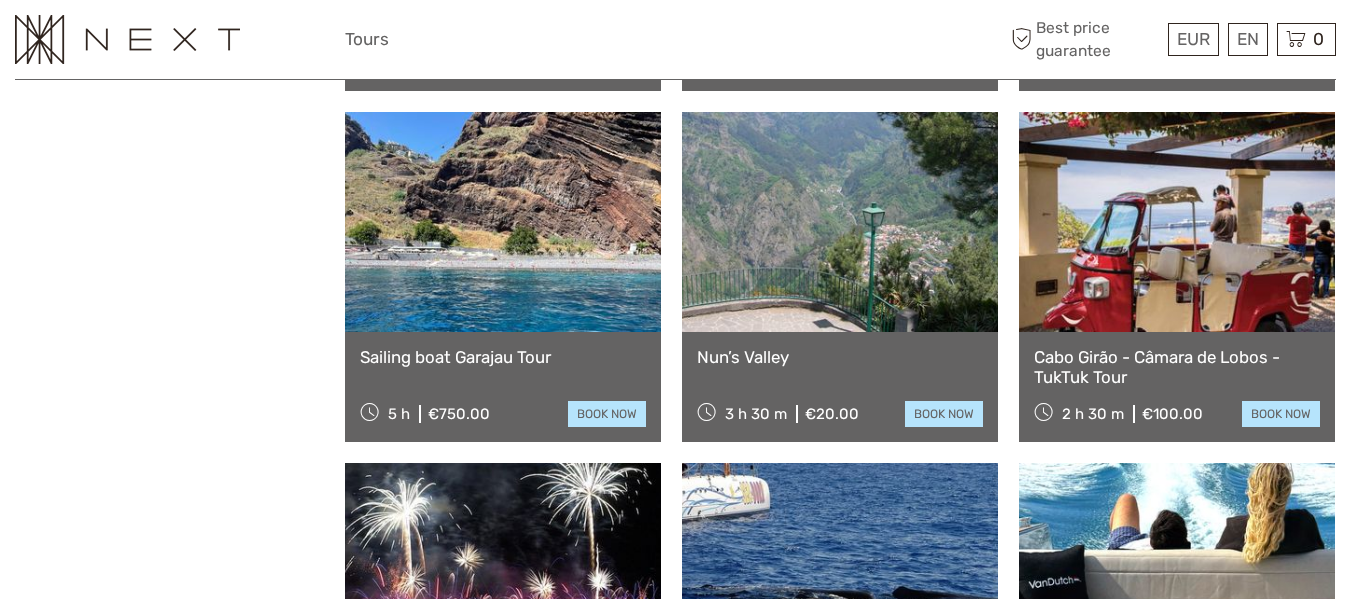 click at bounding box center (1177, 222) 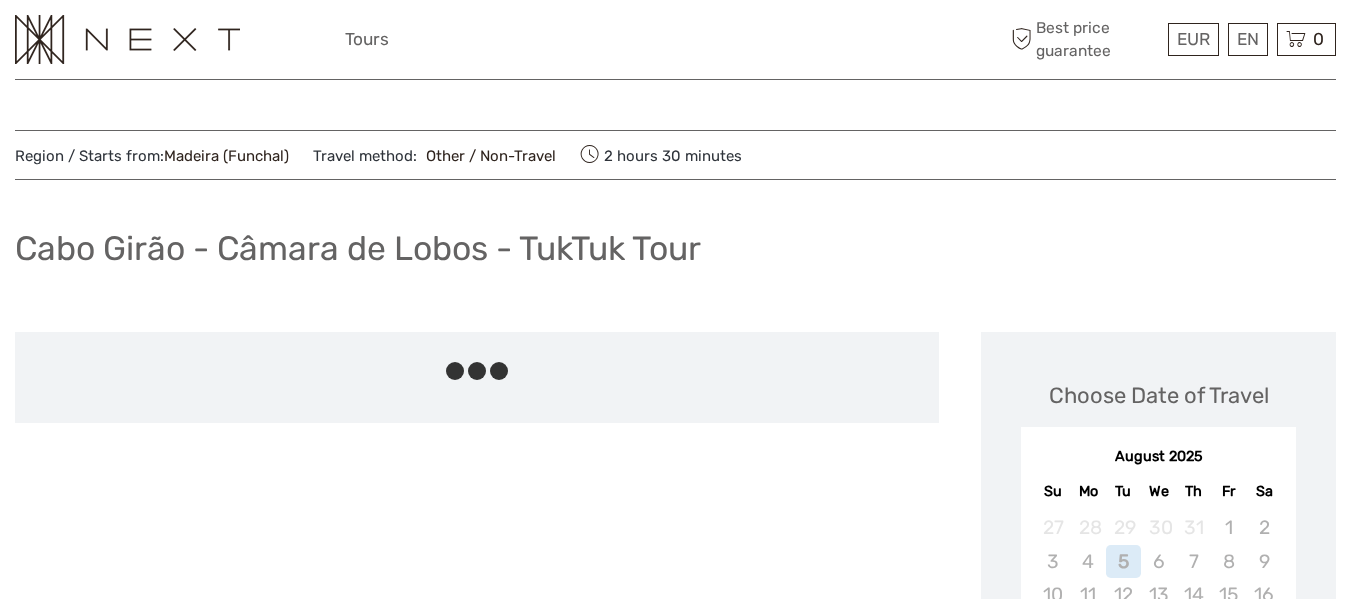 scroll, scrollTop: 0, scrollLeft: 0, axis: both 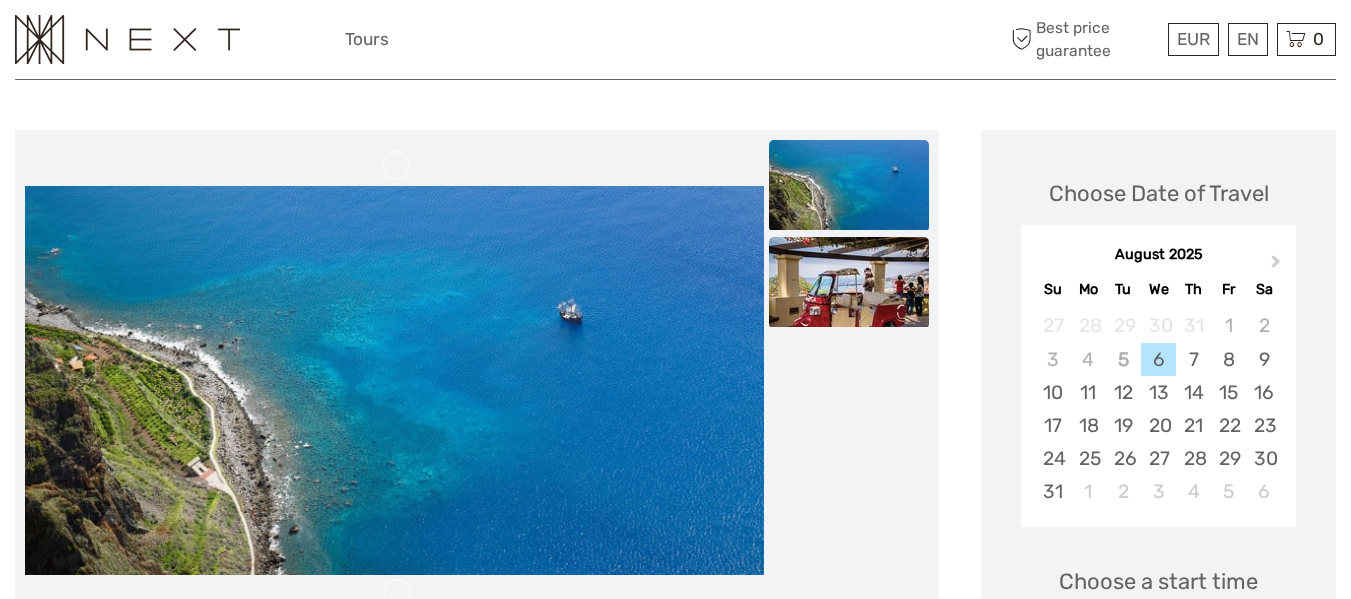 click at bounding box center (849, 282) 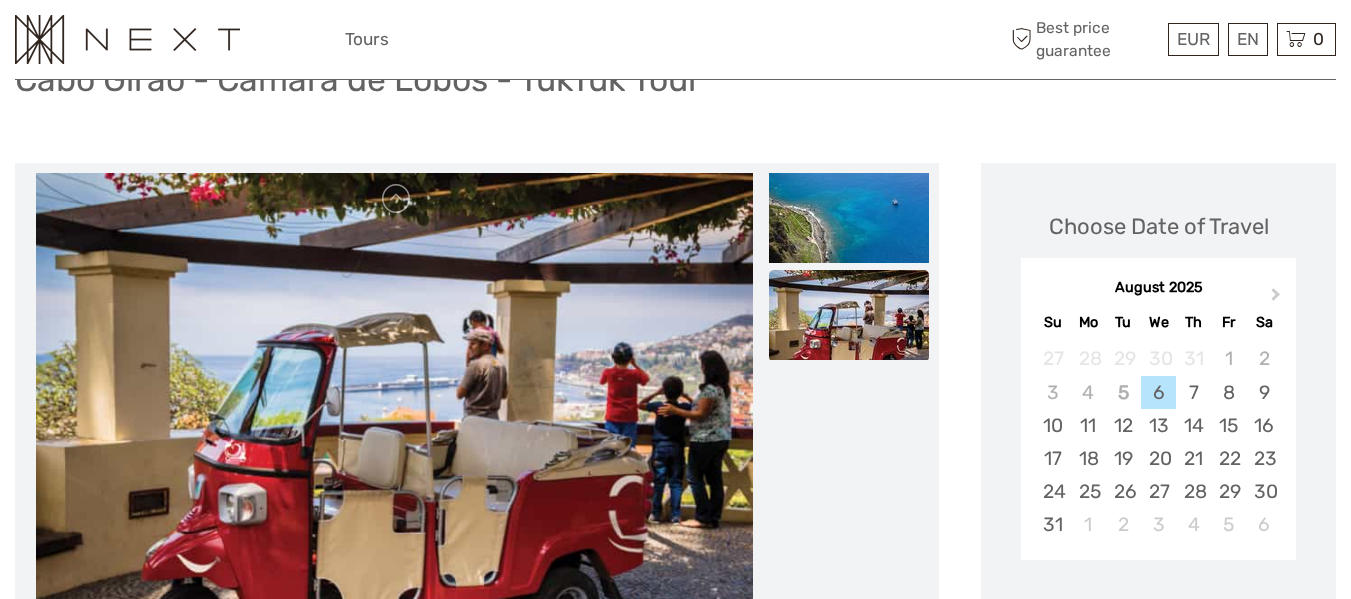 scroll, scrollTop: 0, scrollLeft: 0, axis: both 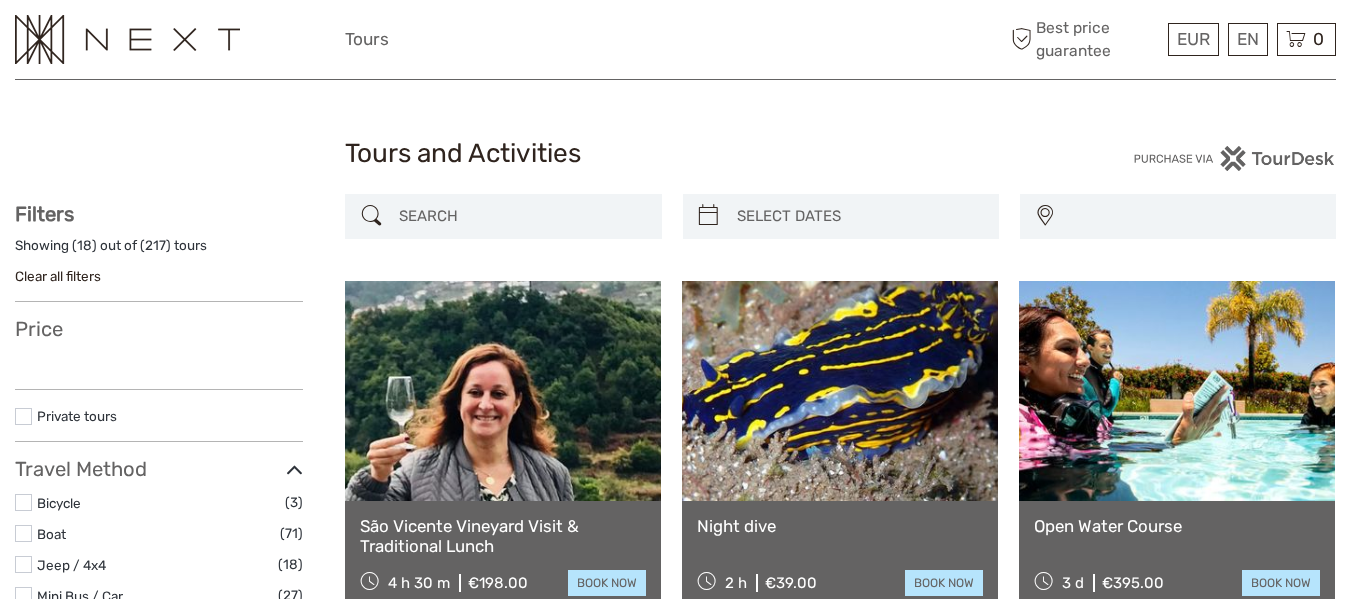 select 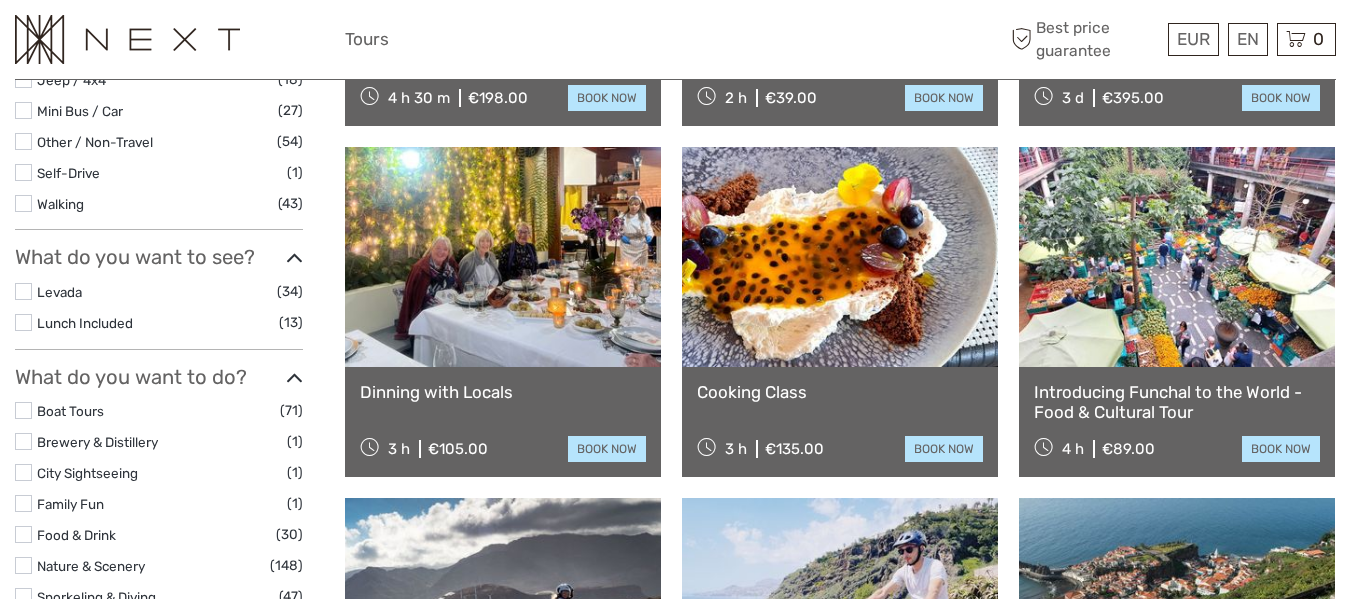 select 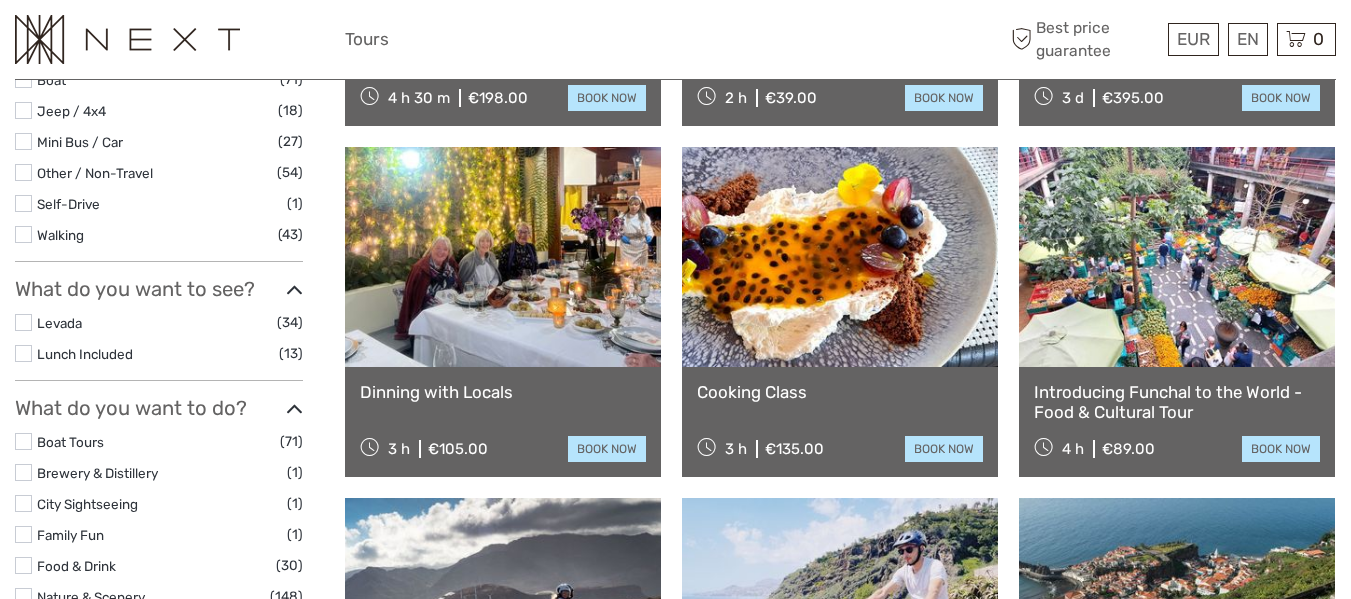 scroll, scrollTop: 567, scrollLeft: 0, axis: vertical 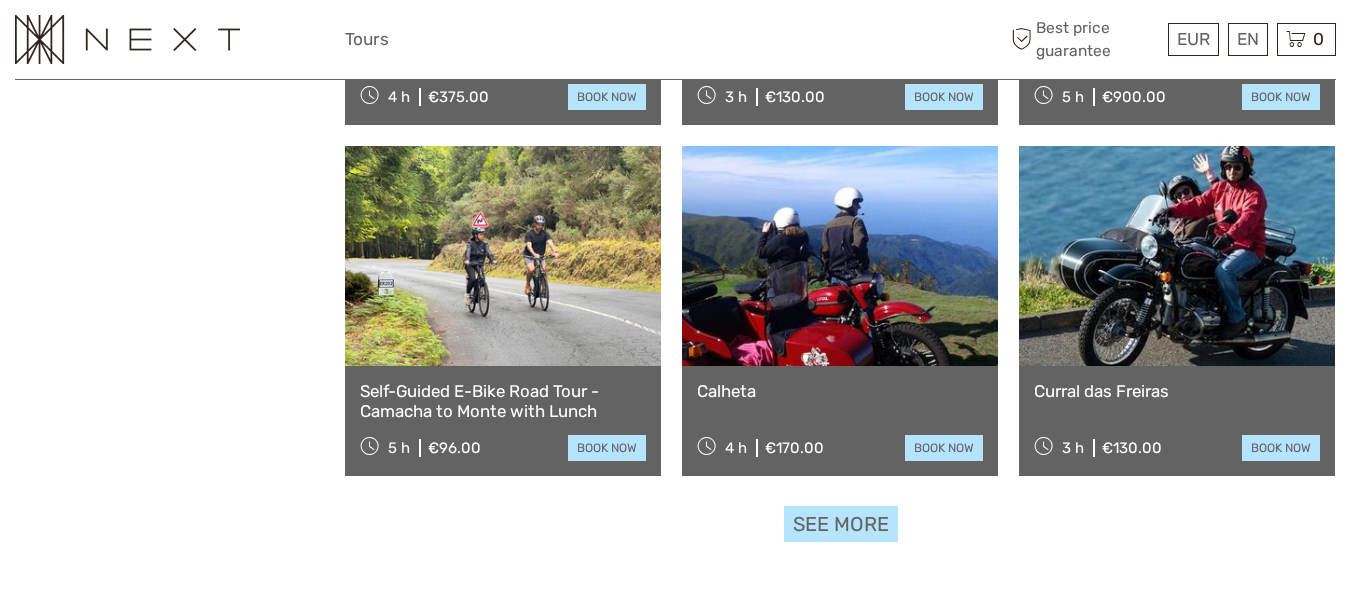 click on "See more" at bounding box center [841, 524] 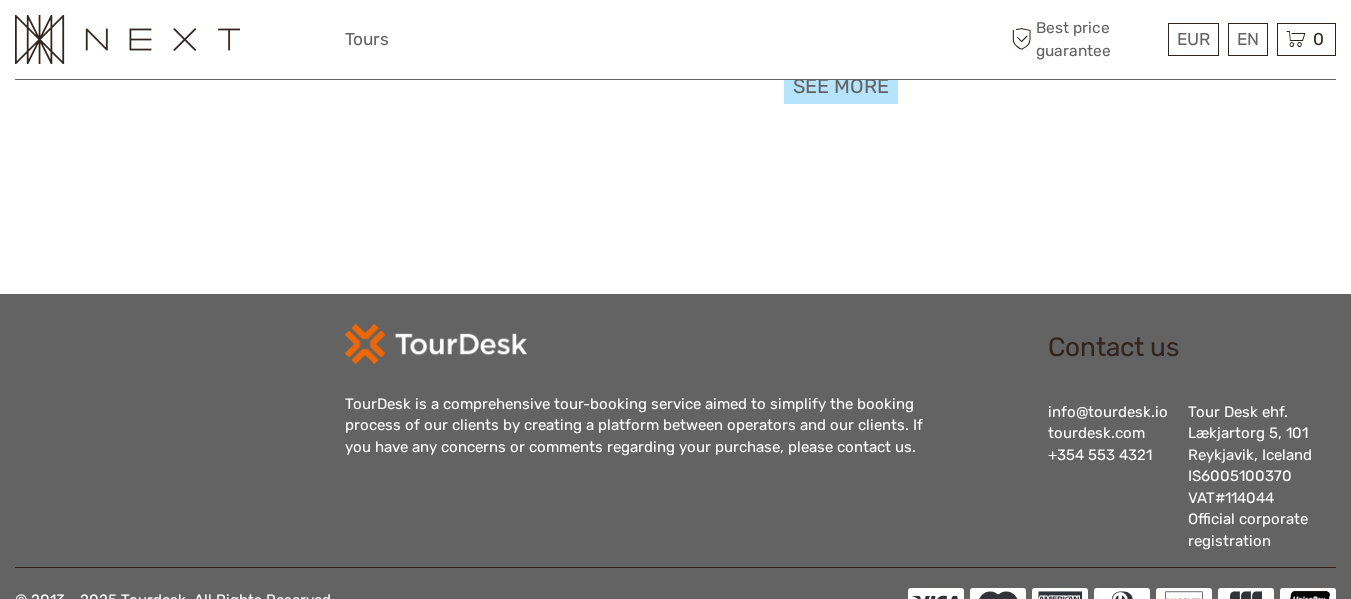 scroll, scrollTop: 4438, scrollLeft: 0, axis: vertical 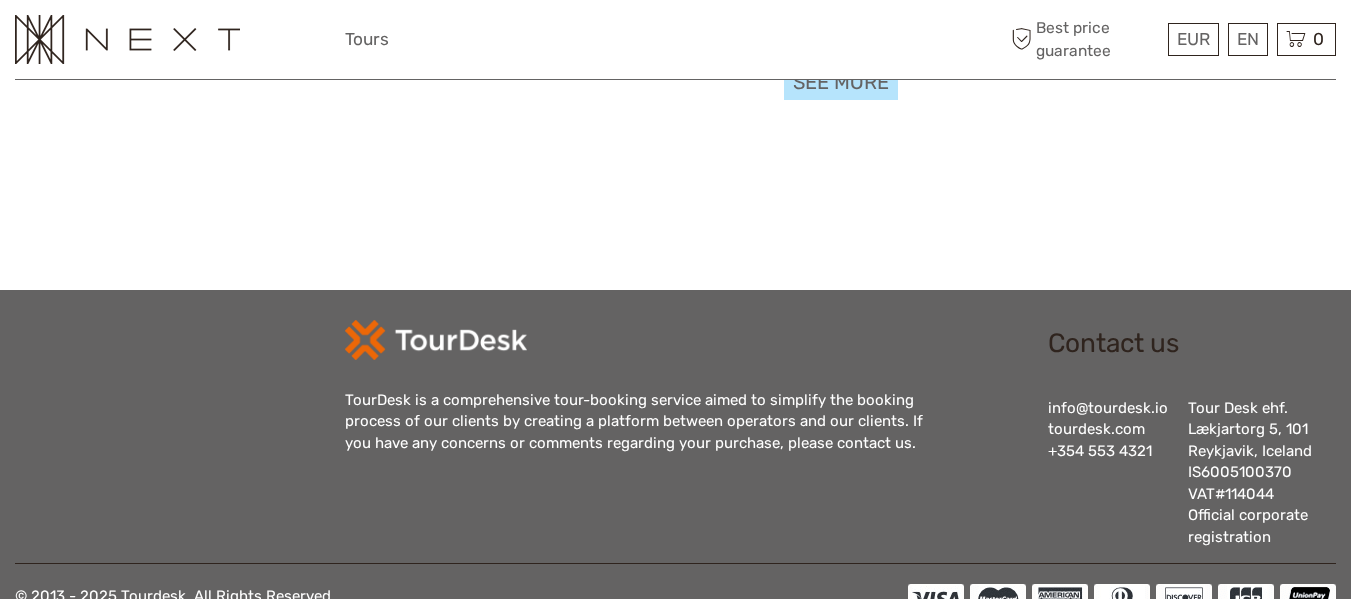 click on "See more" at bounding box center (841, 82) 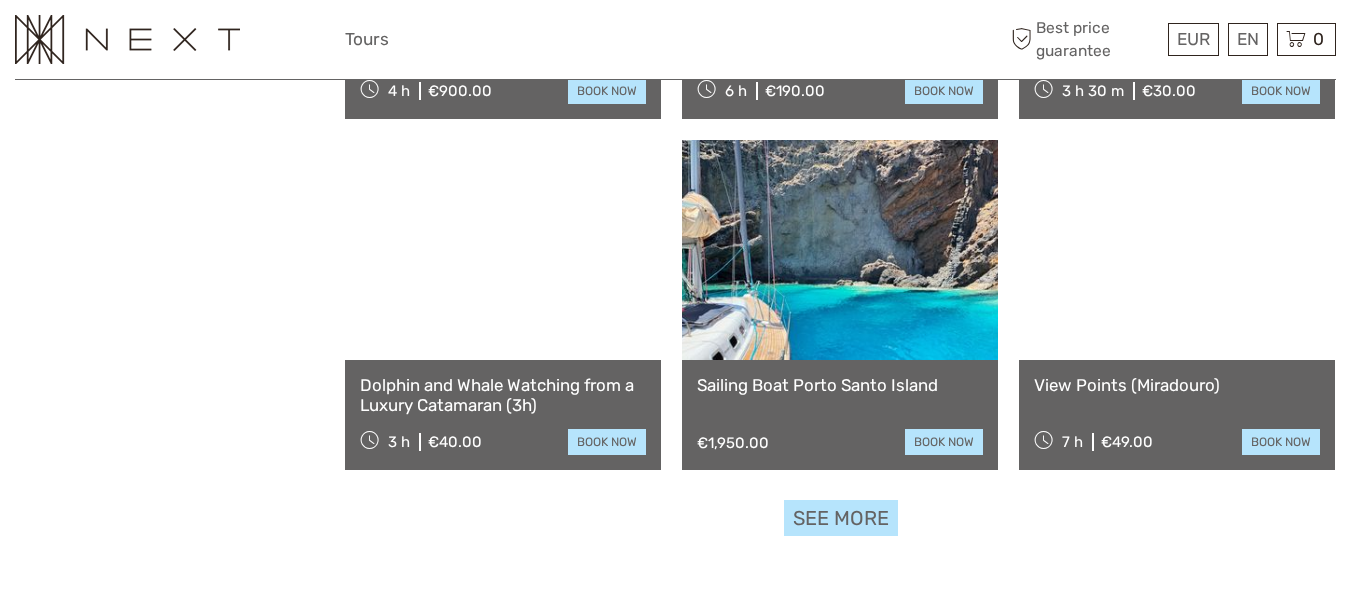 scroll, scrollTop: 6109, scrollLeft: 0, axis: vertical 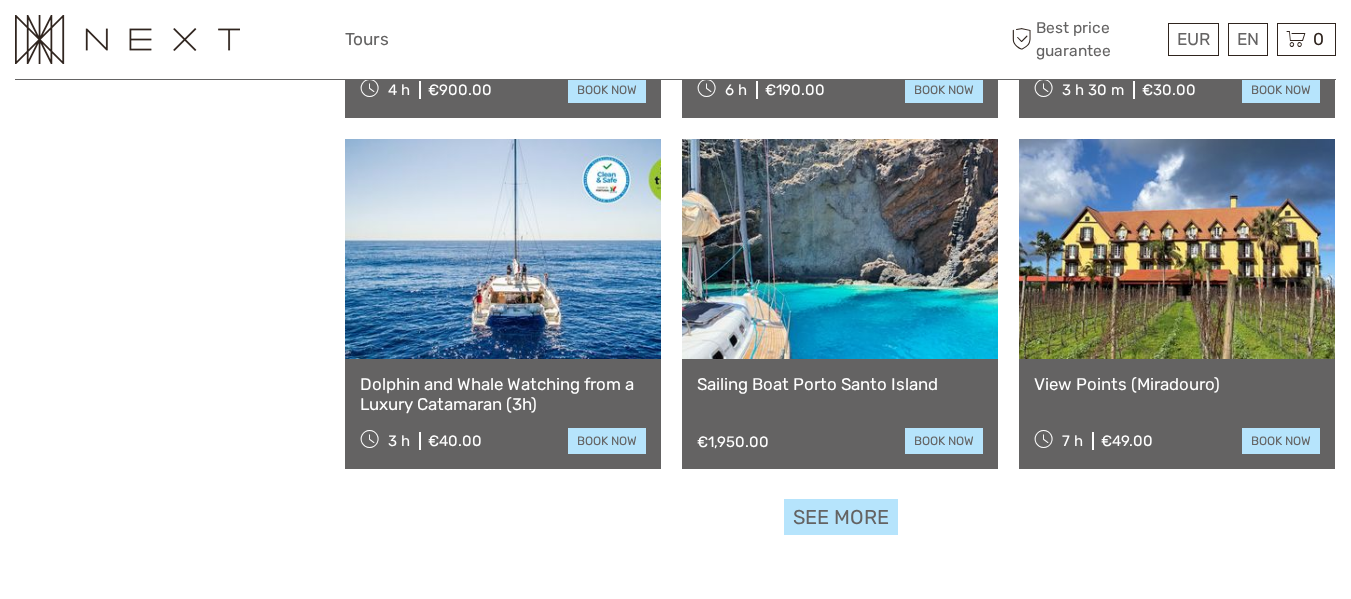 click on "See more" at bounding box center (841, 517) 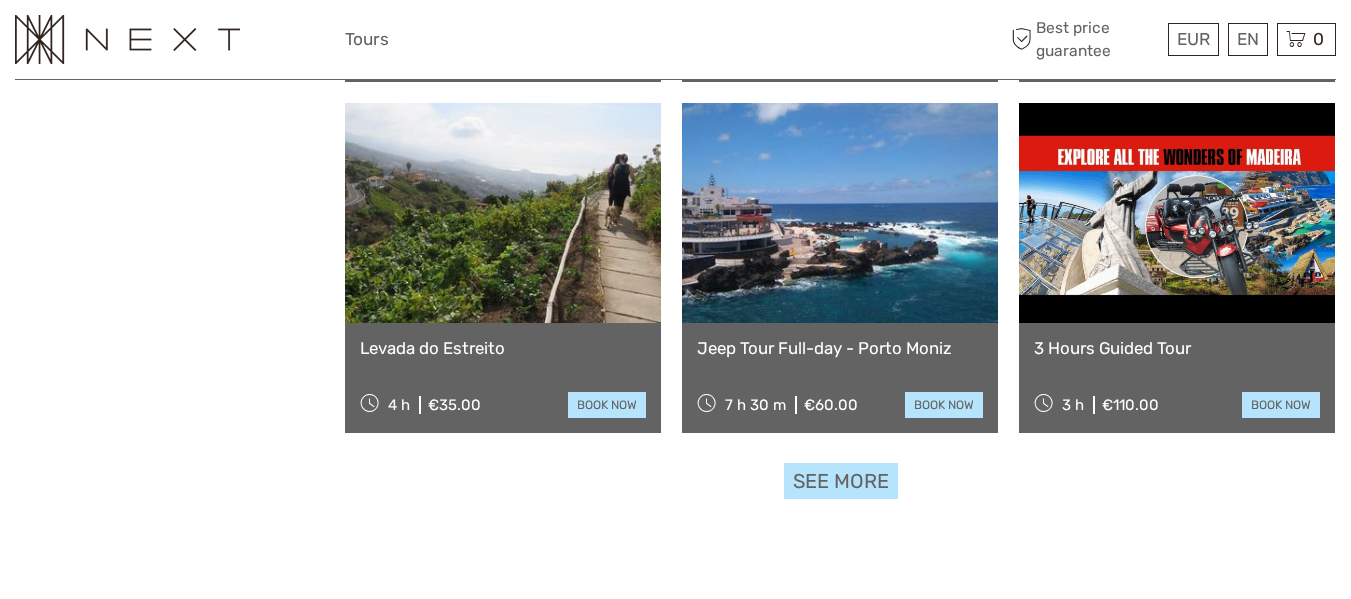 scroll, scrollTop: 8259, scrollLeft: 0, axis: vertical 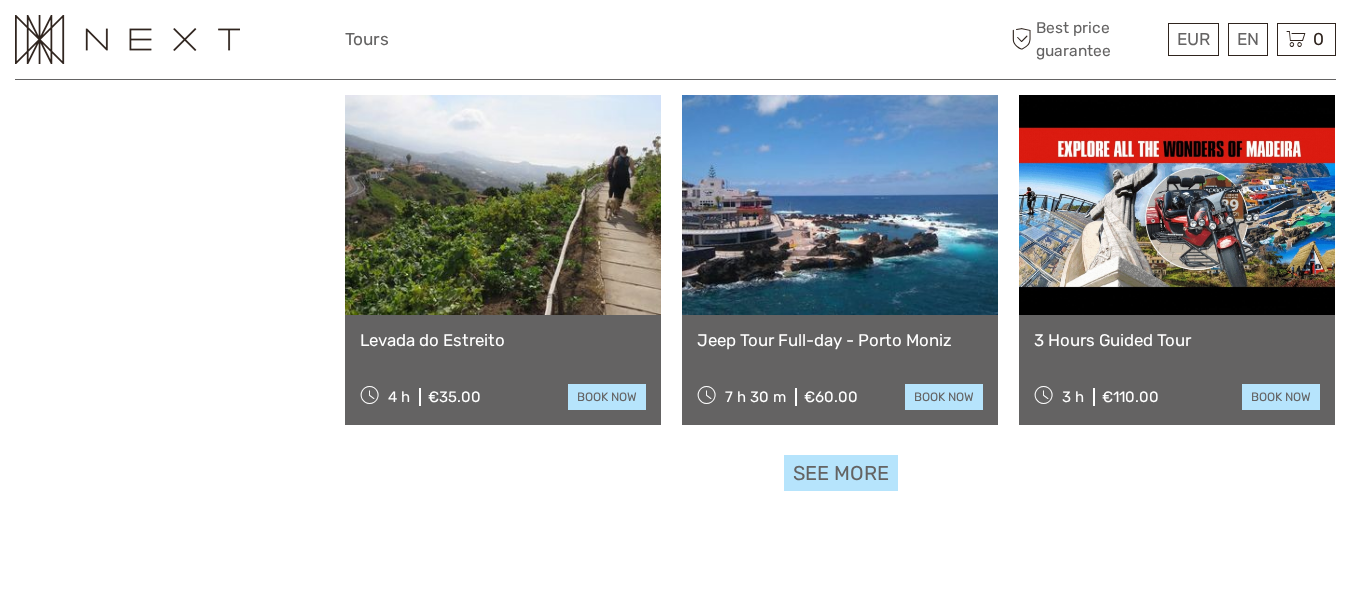click on "See more" at bounding box center (841, 473) 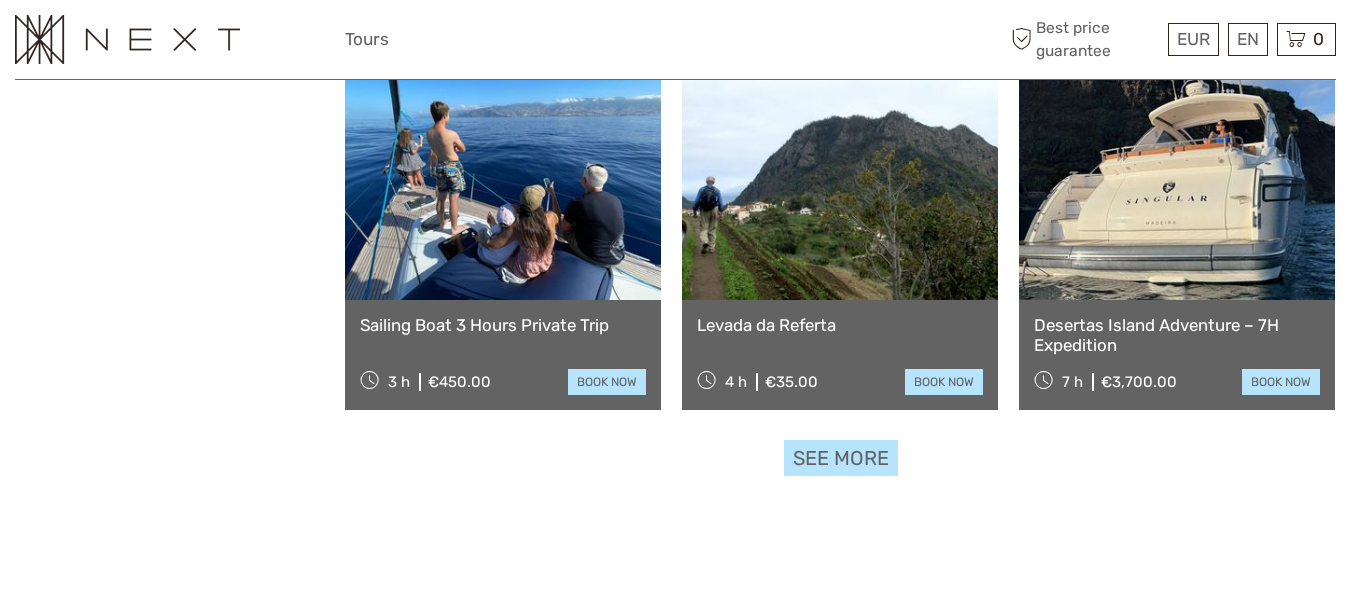 scroll, scrollTop: 10381, scrollLeft: 0, axis: vertical 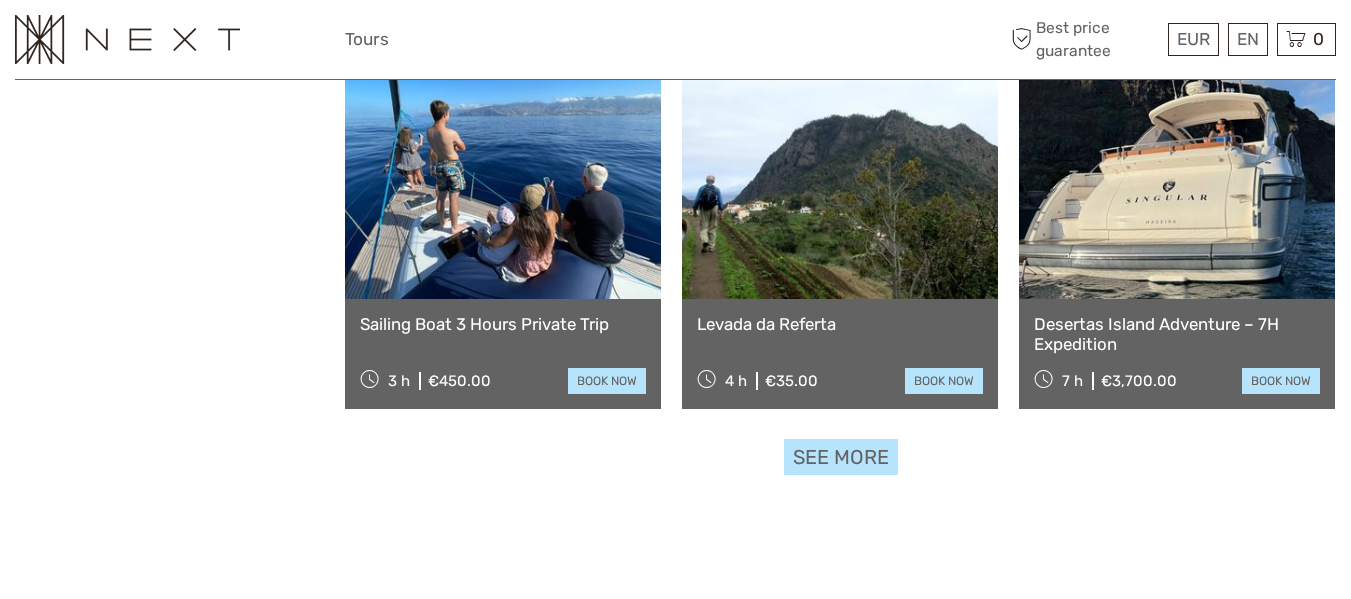 click on "See more" at bounding box center [841, 457] 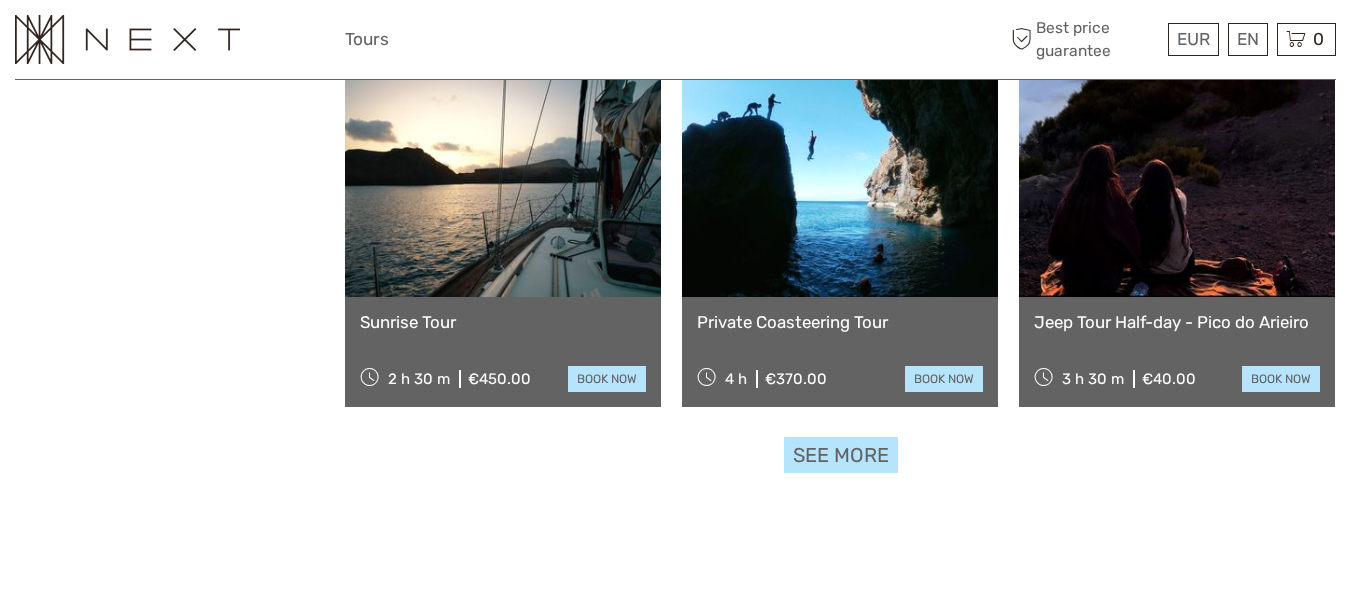 scroll, scrollTop: 12490, scrollLeft: 0, axis: vertical 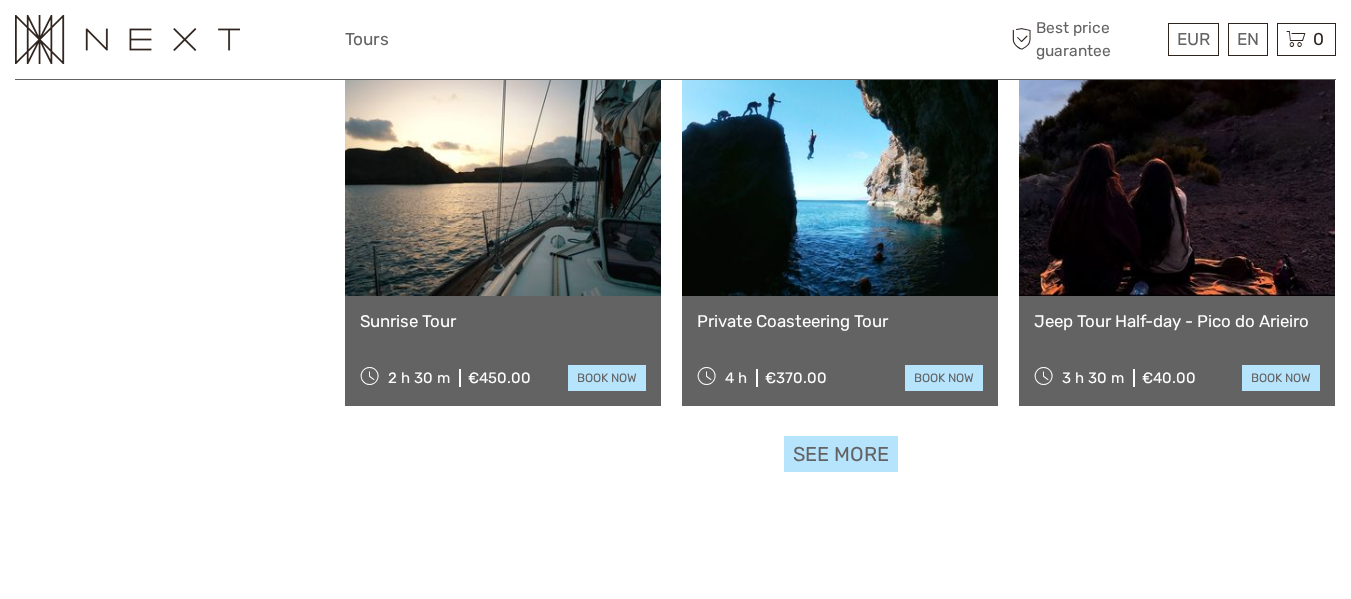 click on "See more" at bounding box center (841, 454) 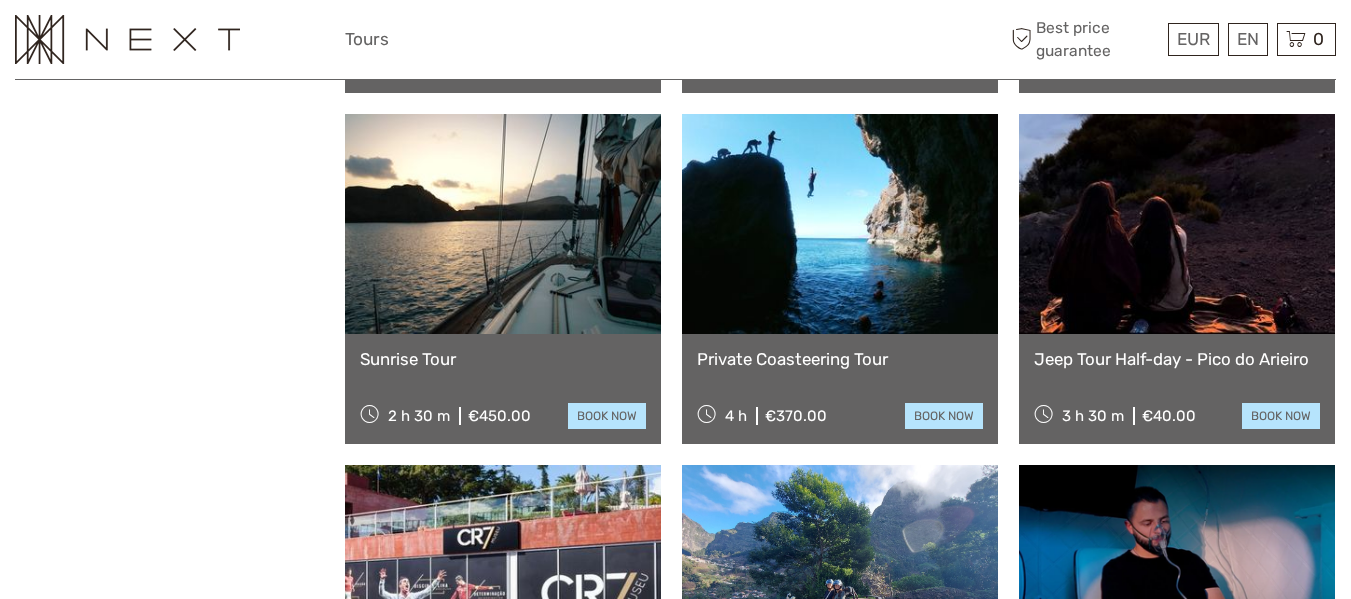 scroll, scrollTop: 12426, scrollLeft: 0, axis: vertical 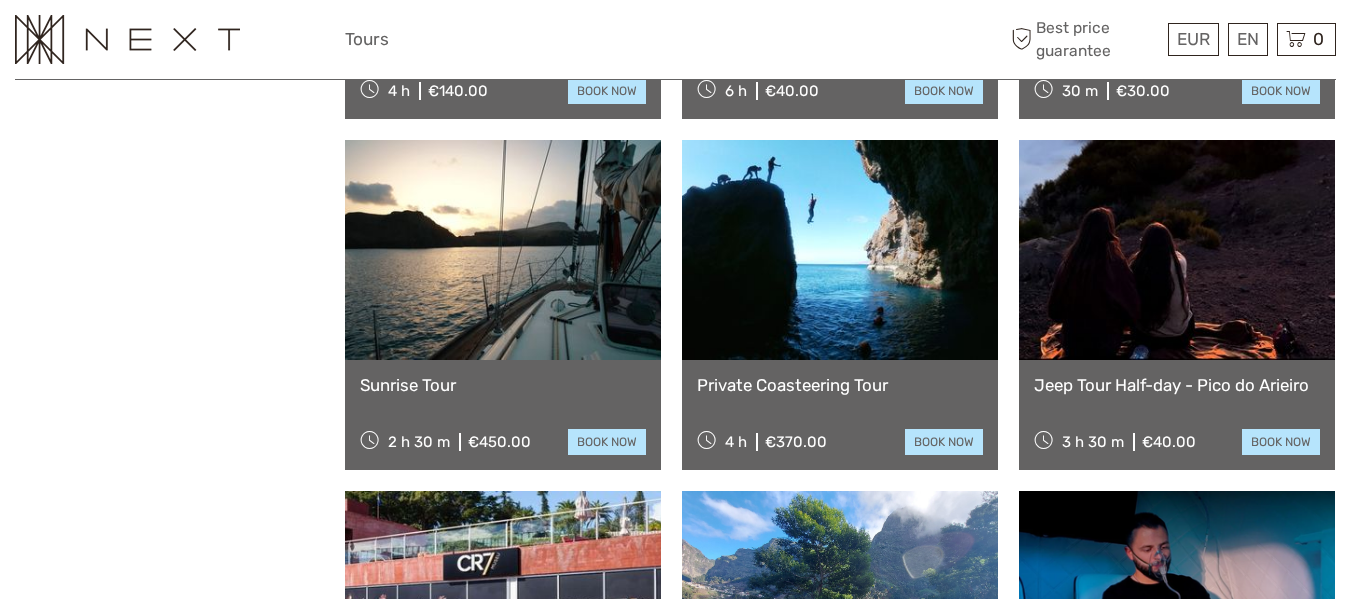click 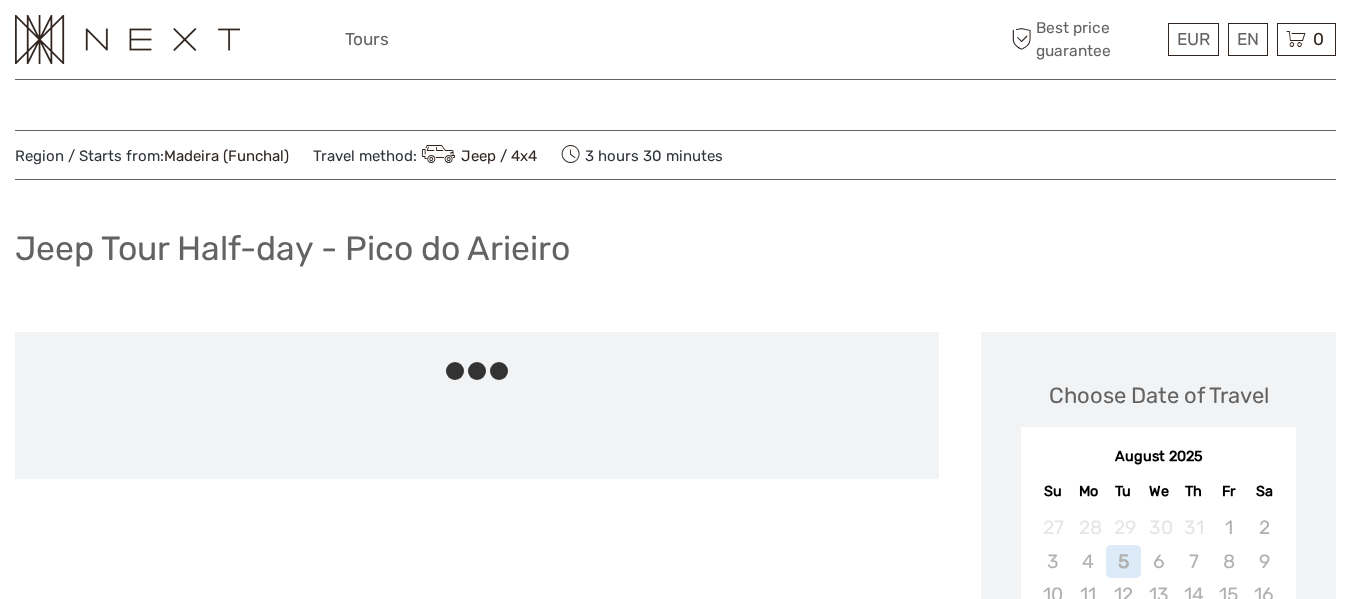 scroll, scrollTop: 0, scrollLeft: 0, axis: both 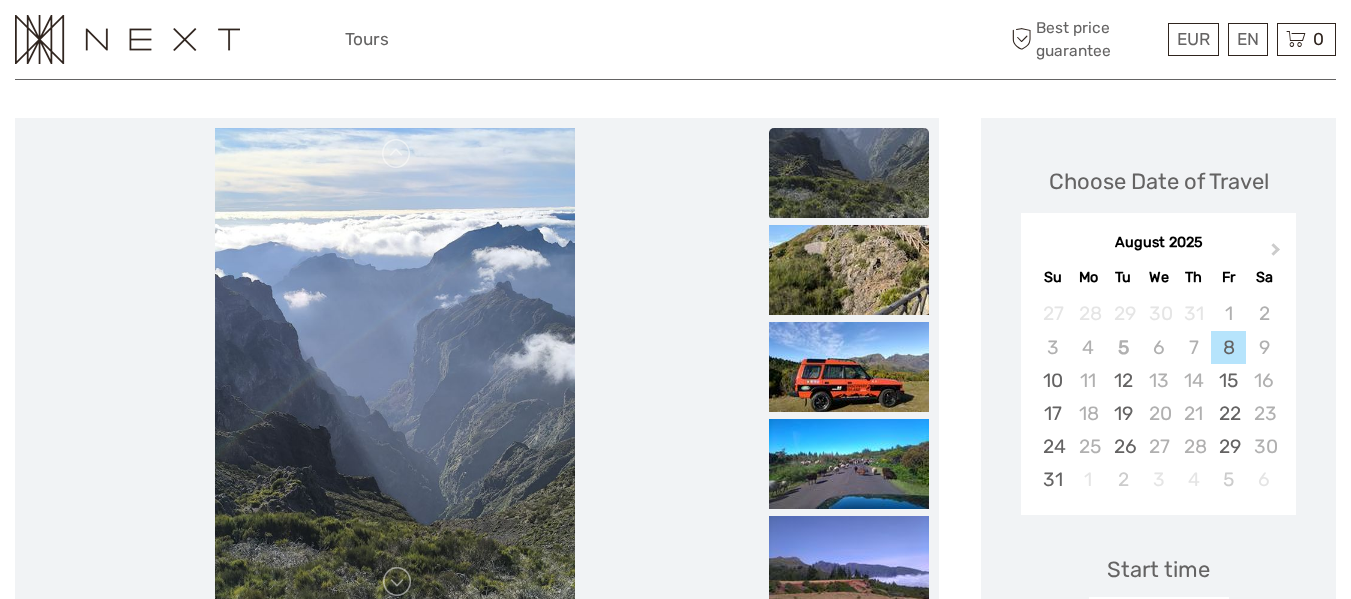click at bounding box center (849, 173) 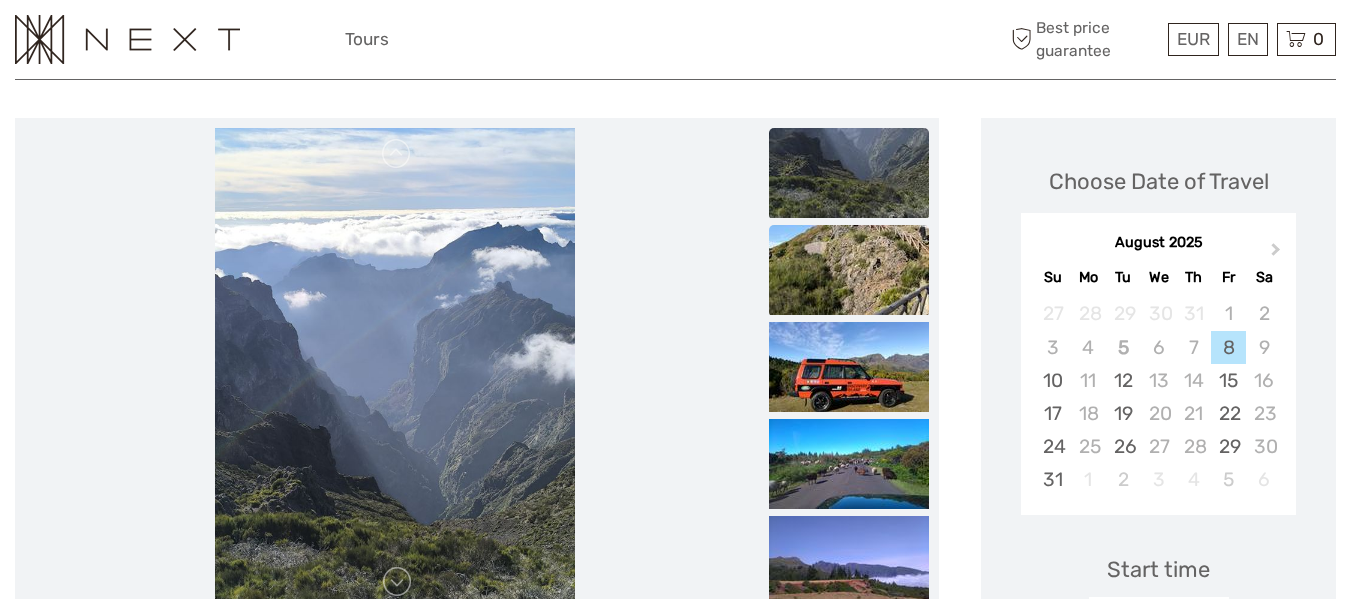 click at bounding box center (849, 270) 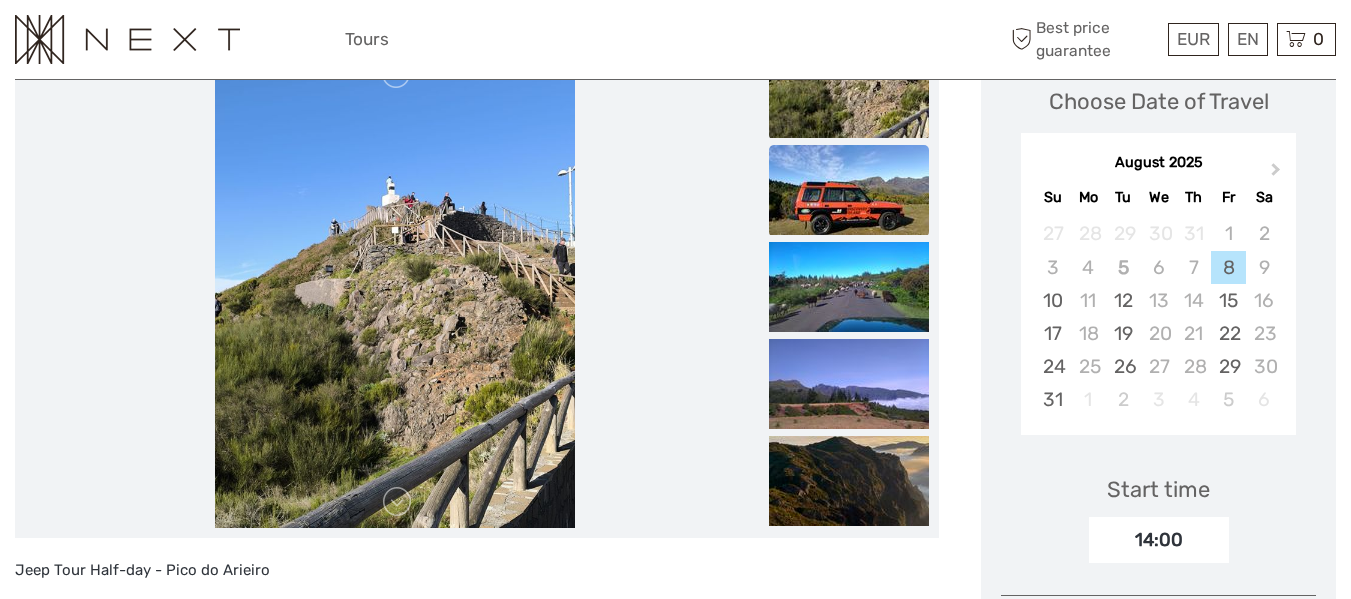 scroll, scrollTop: 295, scrollLeft: 0, axis: vertical 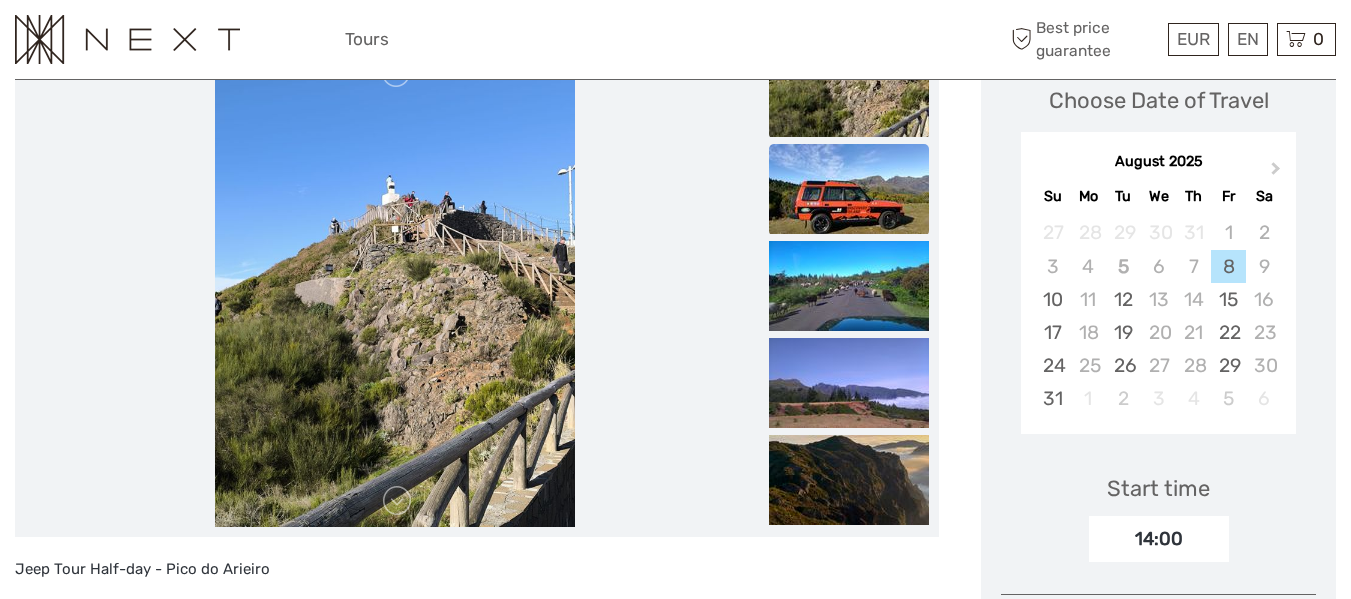 click at bounding box center [849, 189] 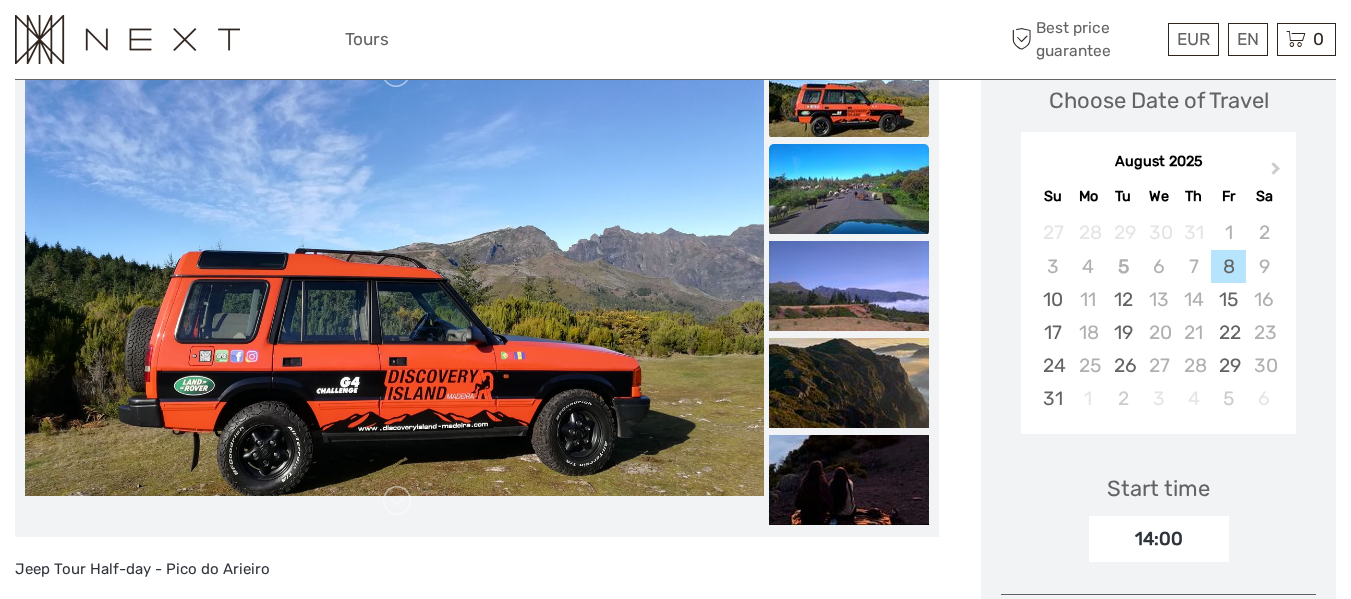 click at bounding box center (849, 189) 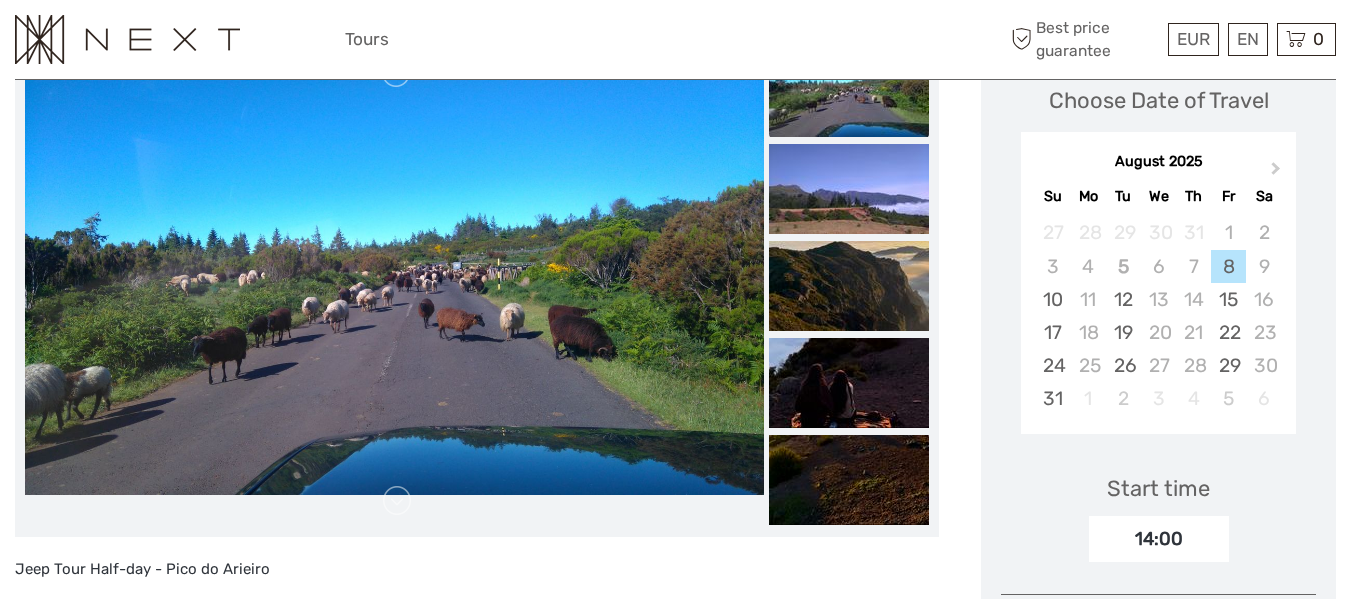 click at bounding box center (849, 189) 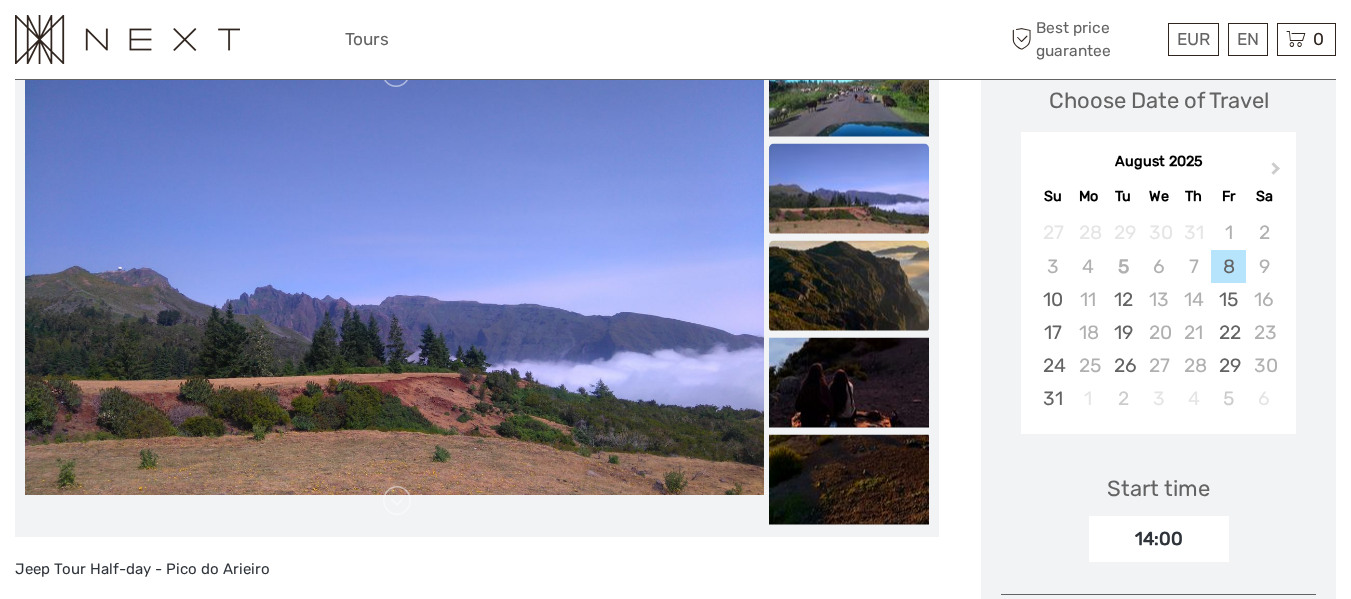 click at bounding box center [849, 286] 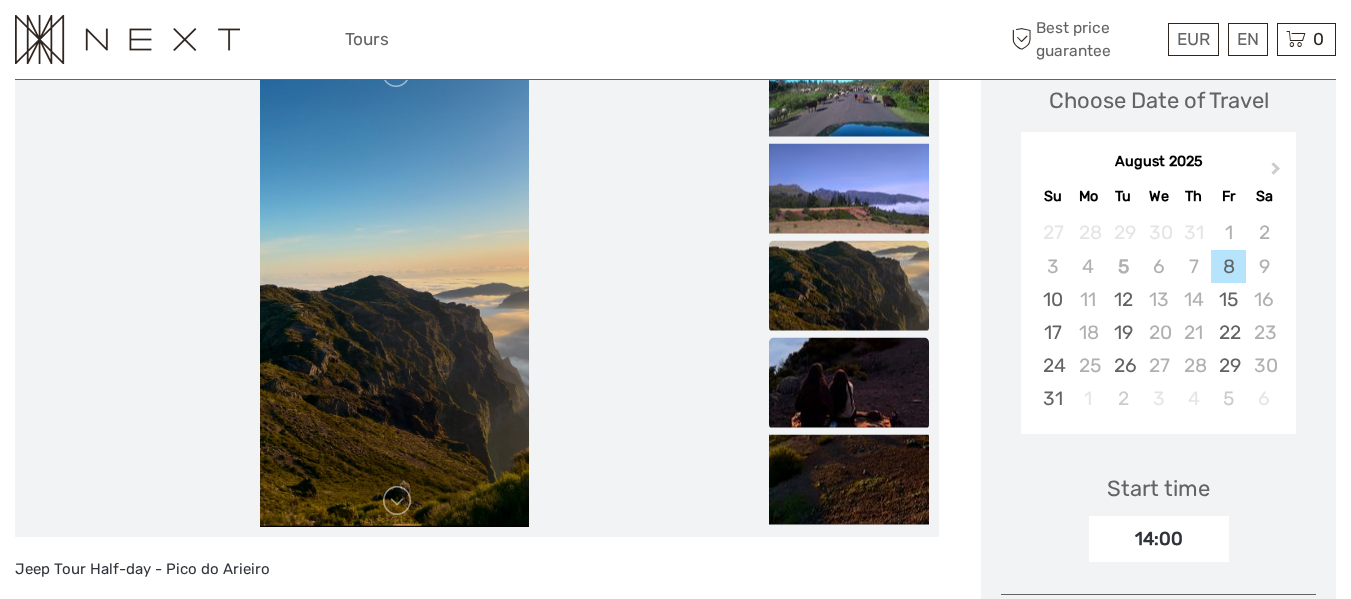 click at bounding box center (849, 383) 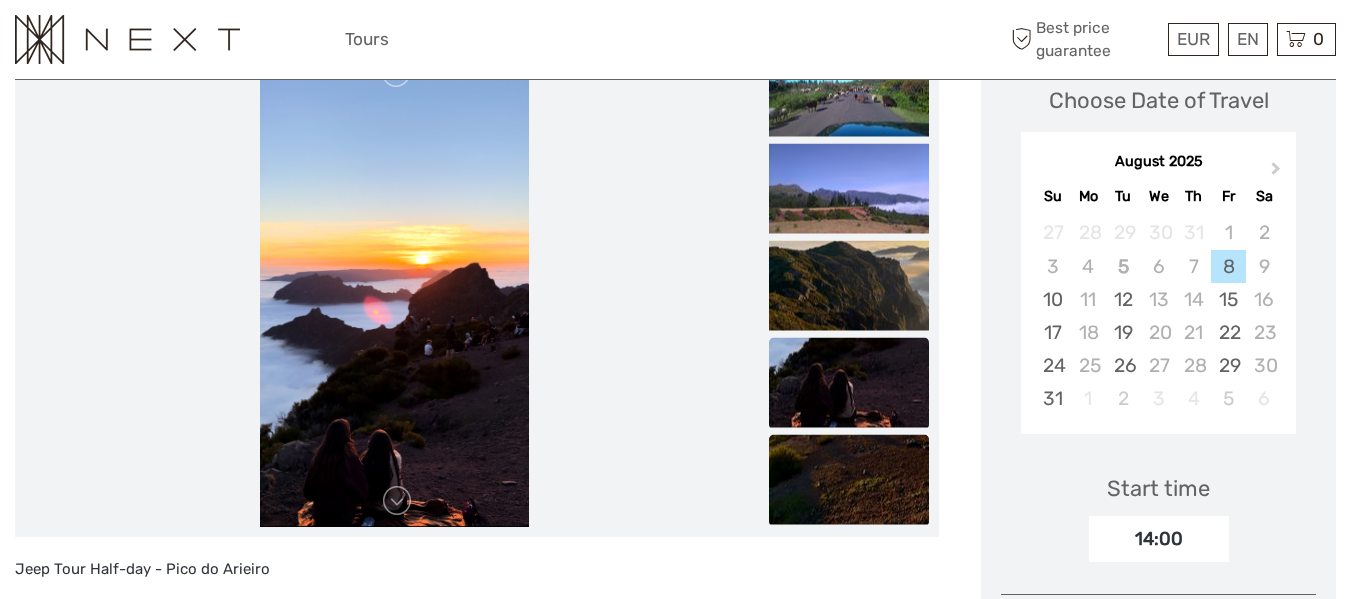 click at bounding box center [849, 480] 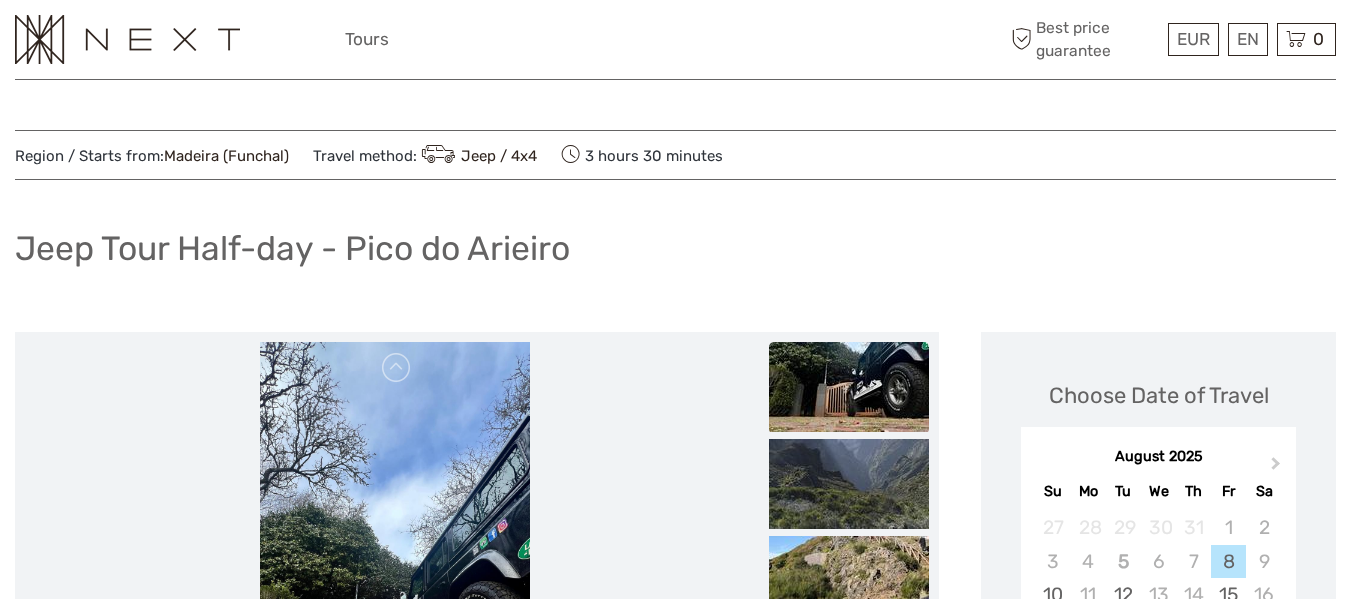 scroll, scrollTop: 3, scrollLeft: 0, axis: vertical 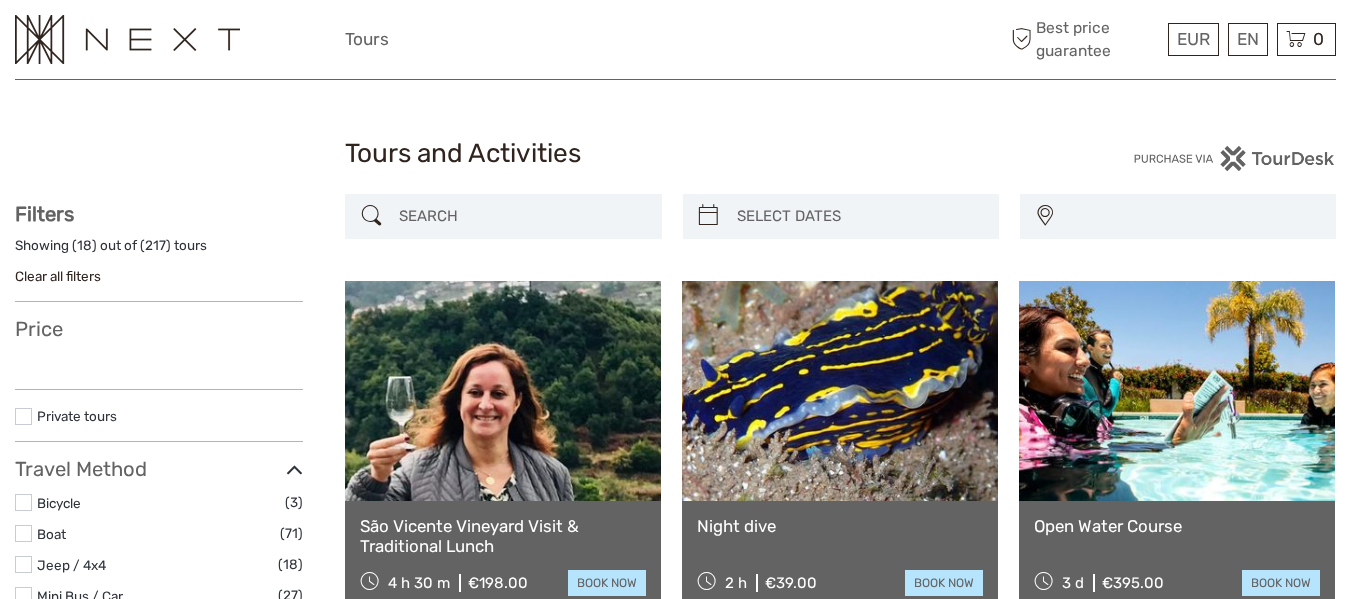 select 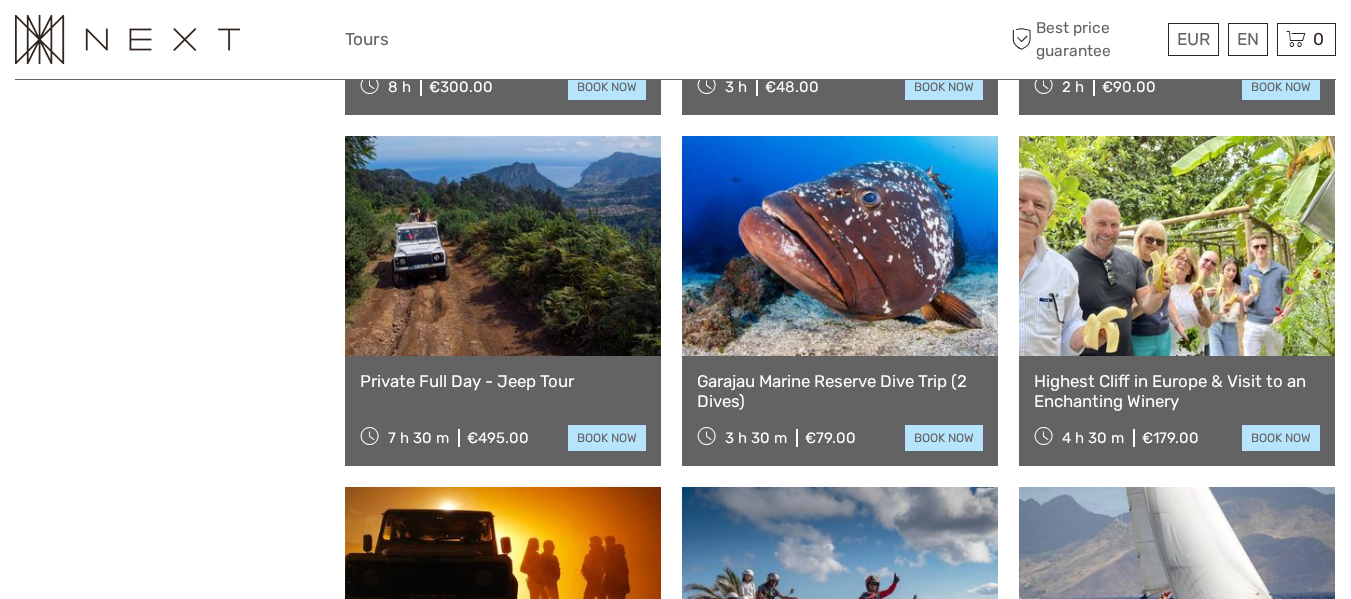 select 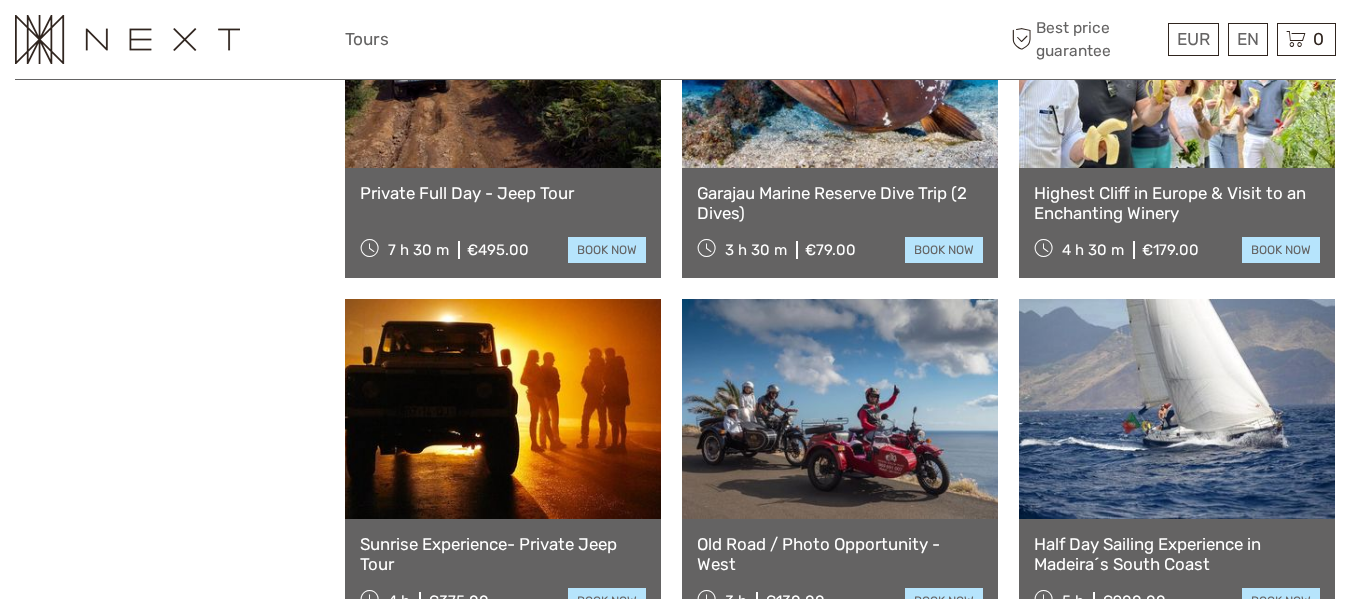scroll, scrollTop: 0, scrollLeft: 0, axis: both 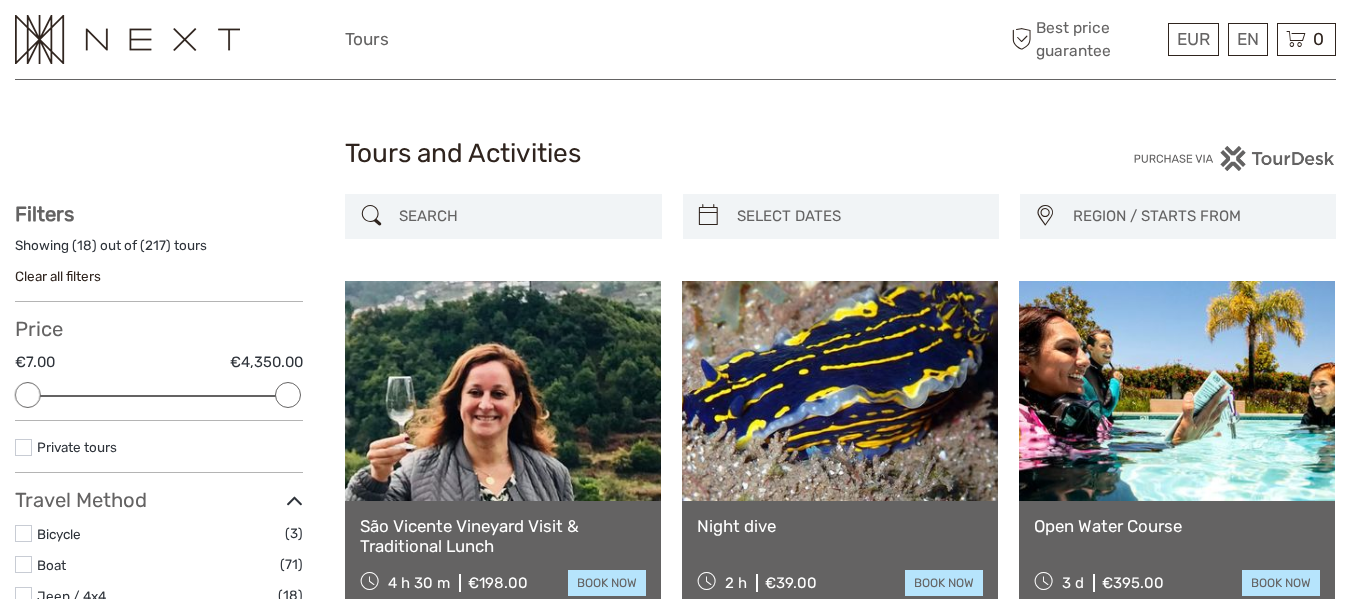 click at bounding box center (521, 216) 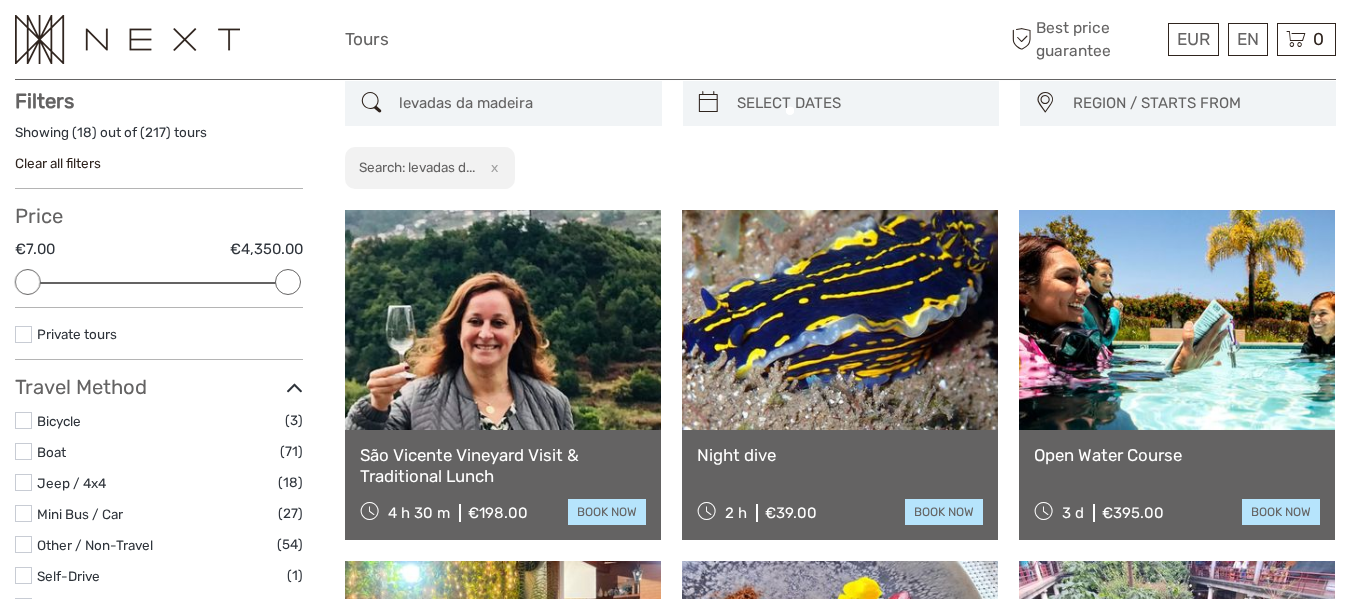 scroll, scrollTop: 114, scrollLeft: 0, axis: vertical 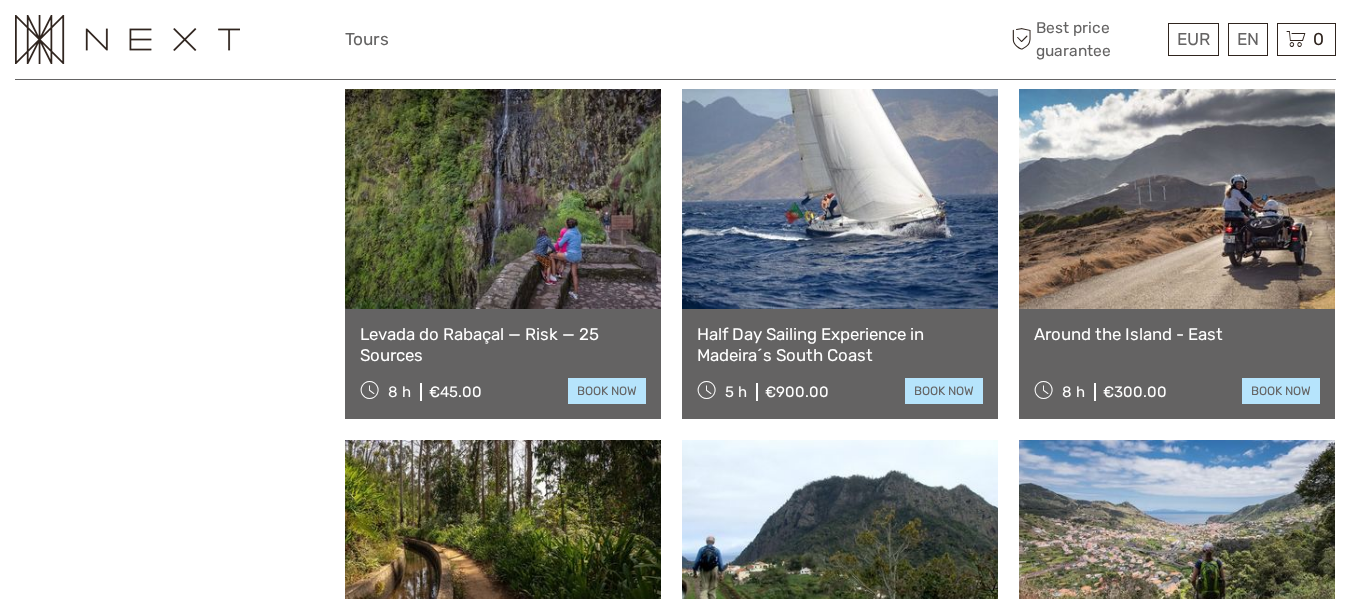 type on "levadas da madeira" 